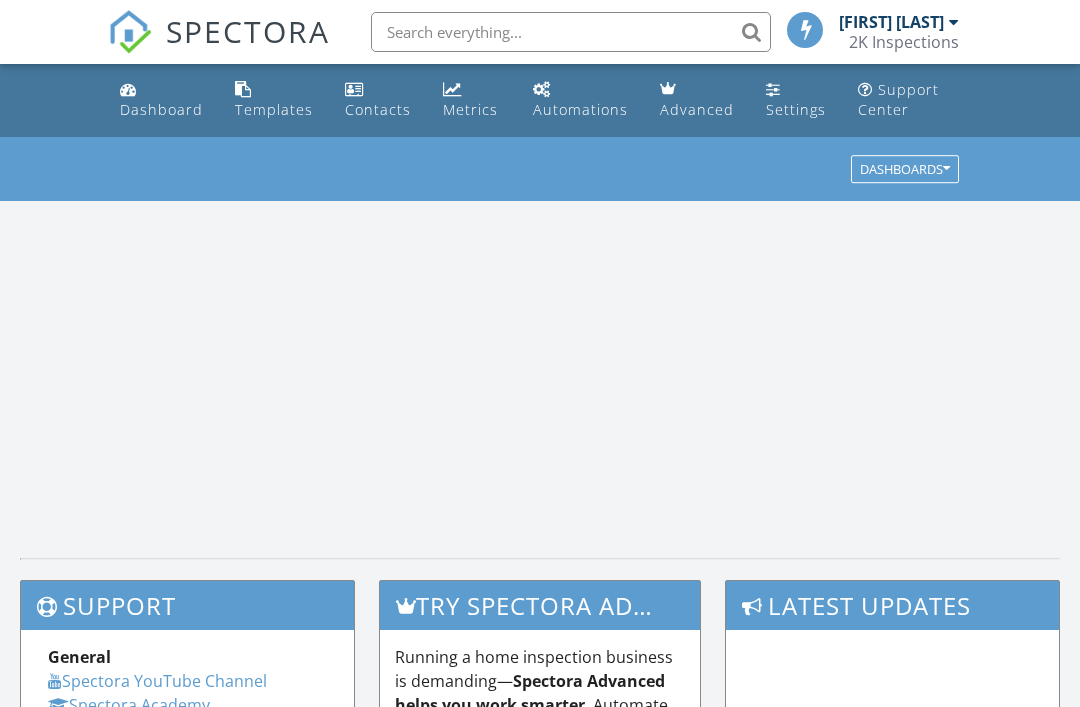 scroll, scrollTop: 0, scrollLeft: 0, axis: both 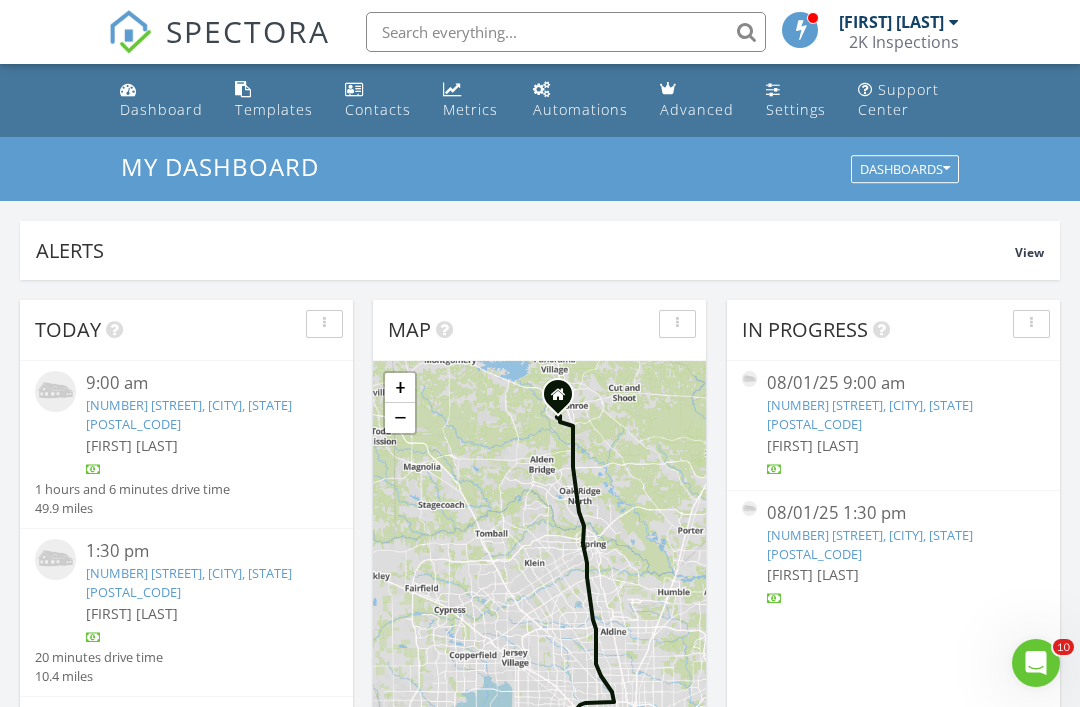 click on "9214 Washington Heights St, Houston, TX 77063" at bounding box center [189, 414] 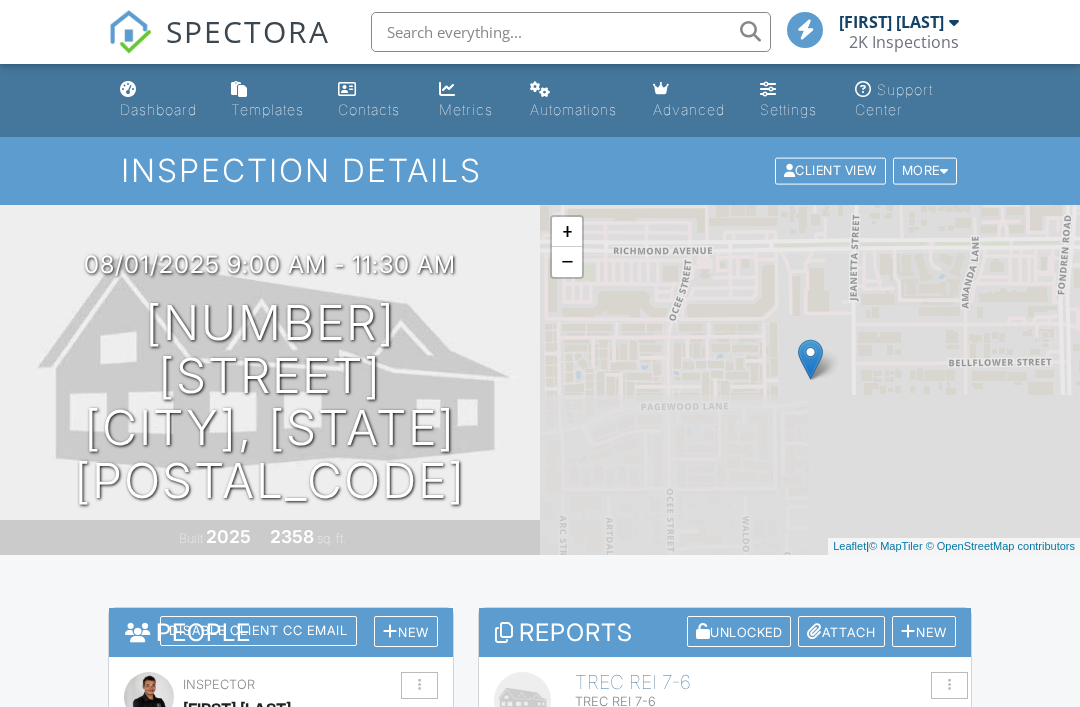 scroll, scrollTop: 0, scrollLeft: 0, axis: both 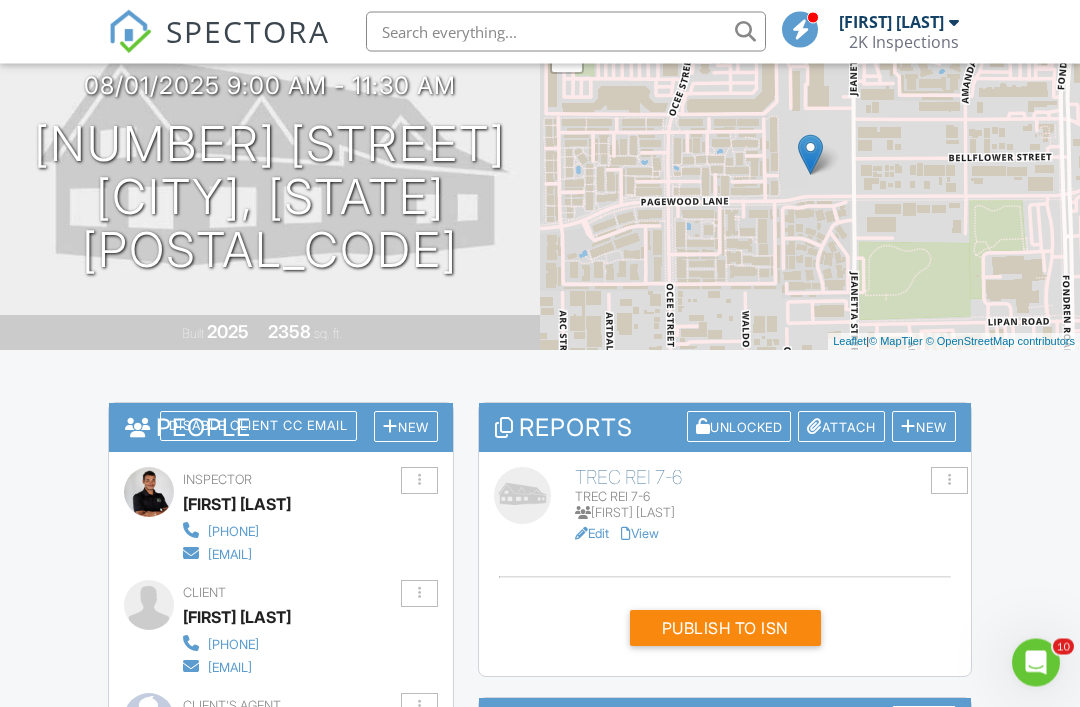 click on "View" at bounding box center (640, 534) 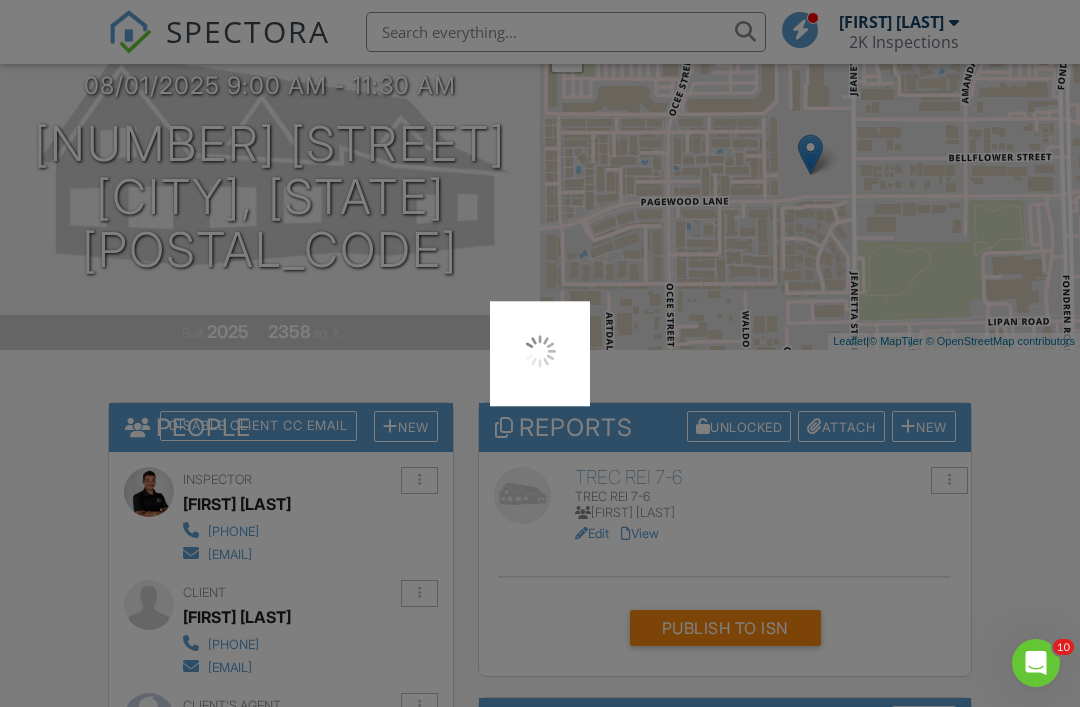 scroll, scrollTop: 269, scrollLeft: 0, axis: vertical 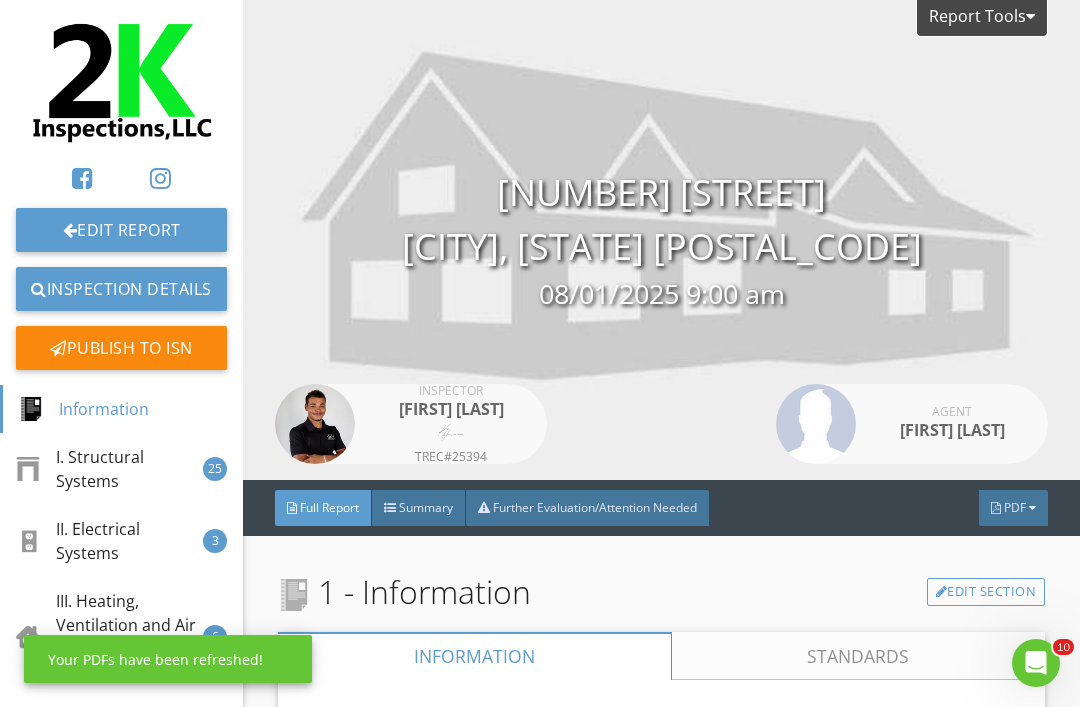 click on "PDF" at bounding box center (1013, 508) 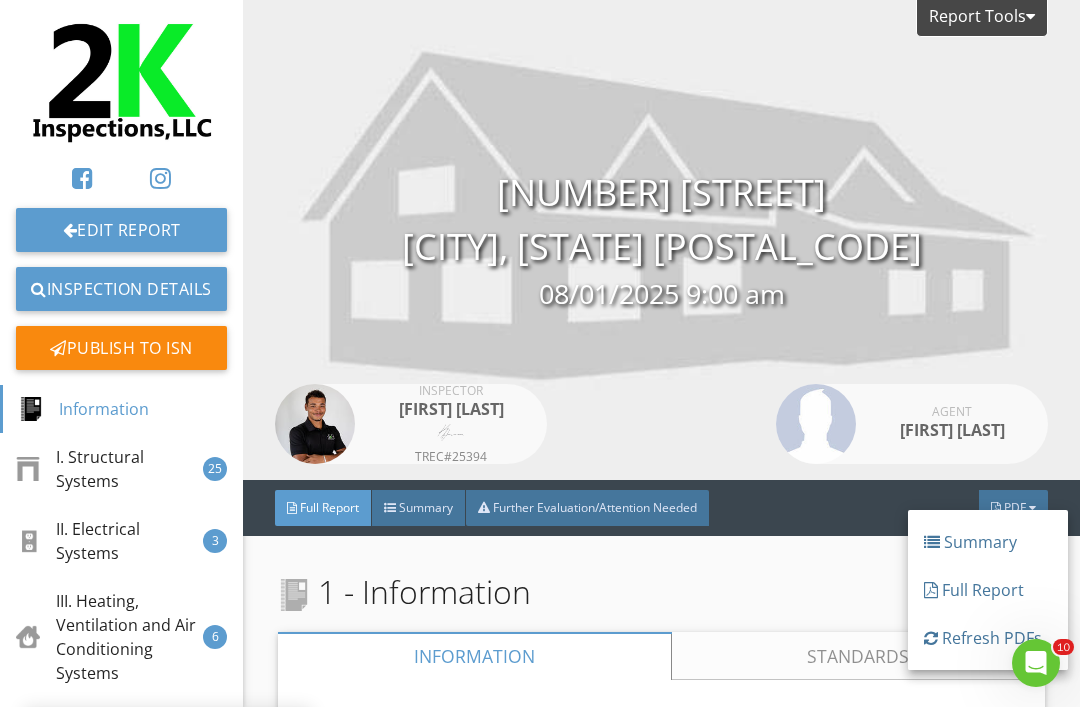click on "Full Report" at bounding box center [988, 590] 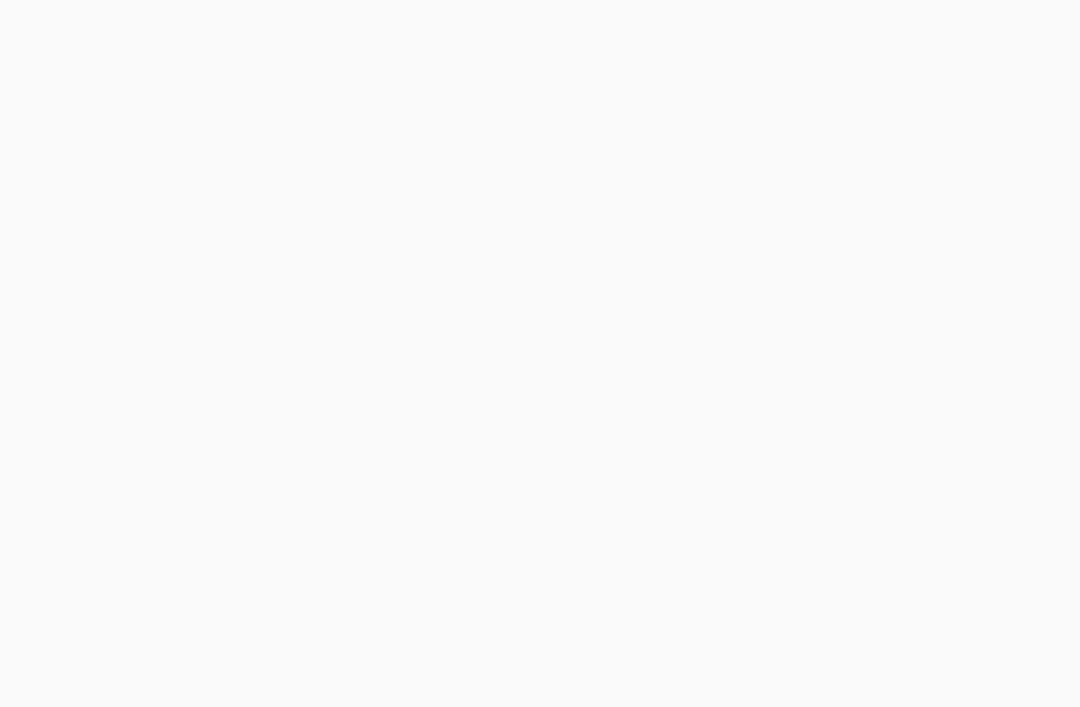 scroll, scrollTop: 0, scrollLeft: 0, axis: both 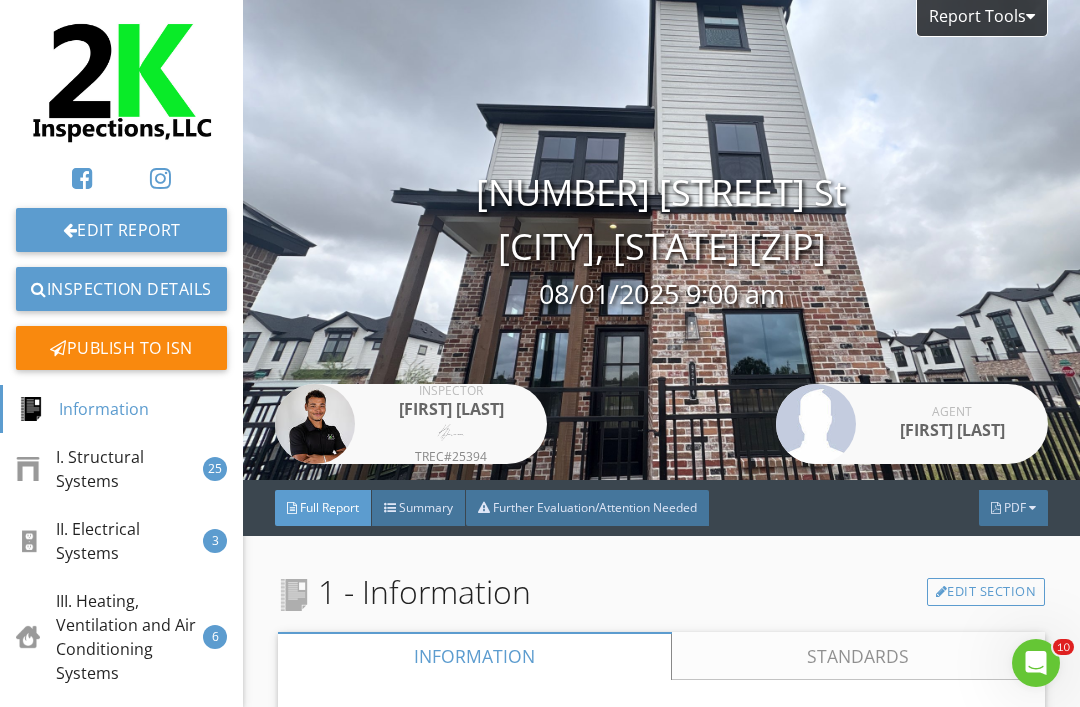 click on "PDF" at bounding box center [1015, 507] 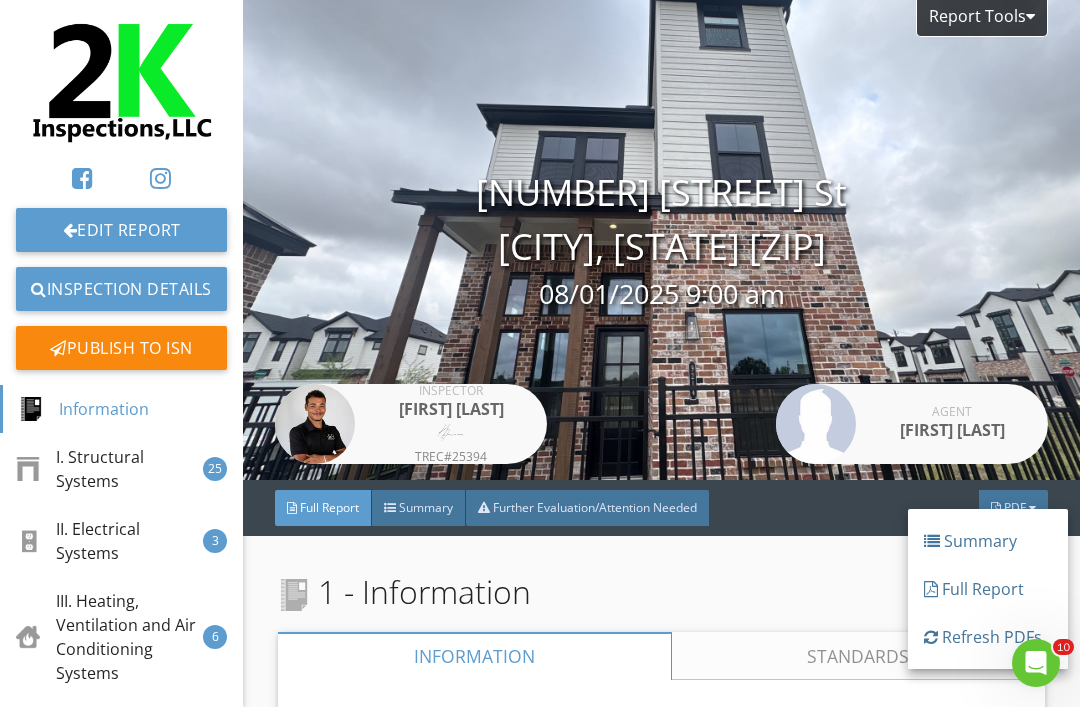 click on "Refresh PDFs" at bounding box center (988, 637) 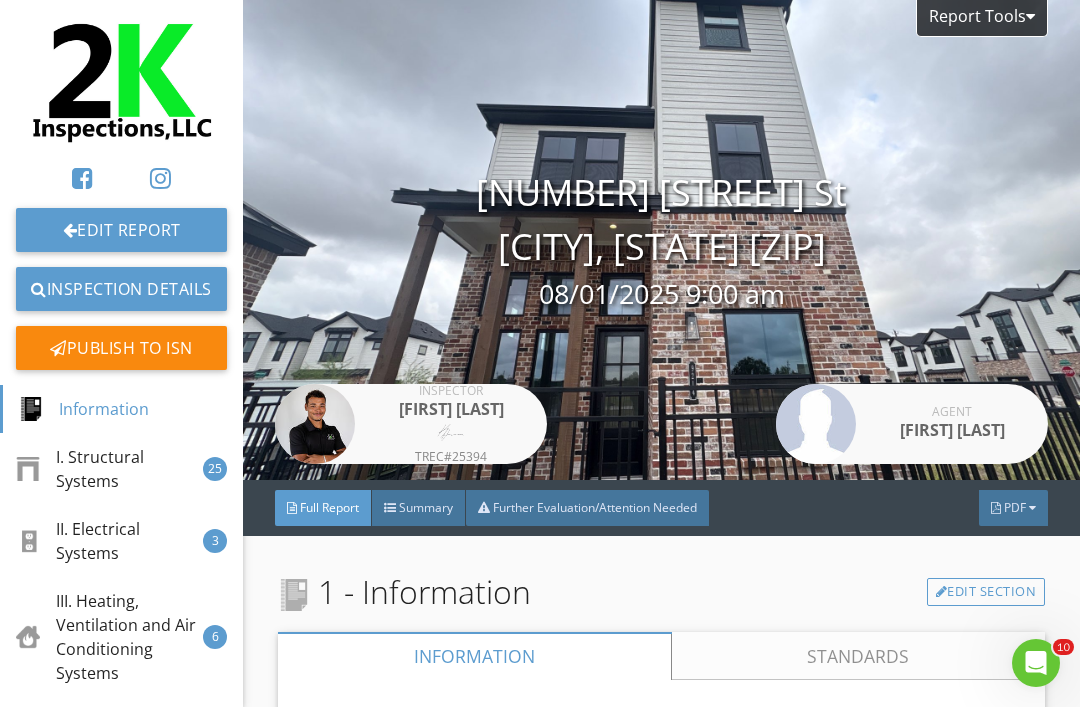 click at bounding box center [996, 508] 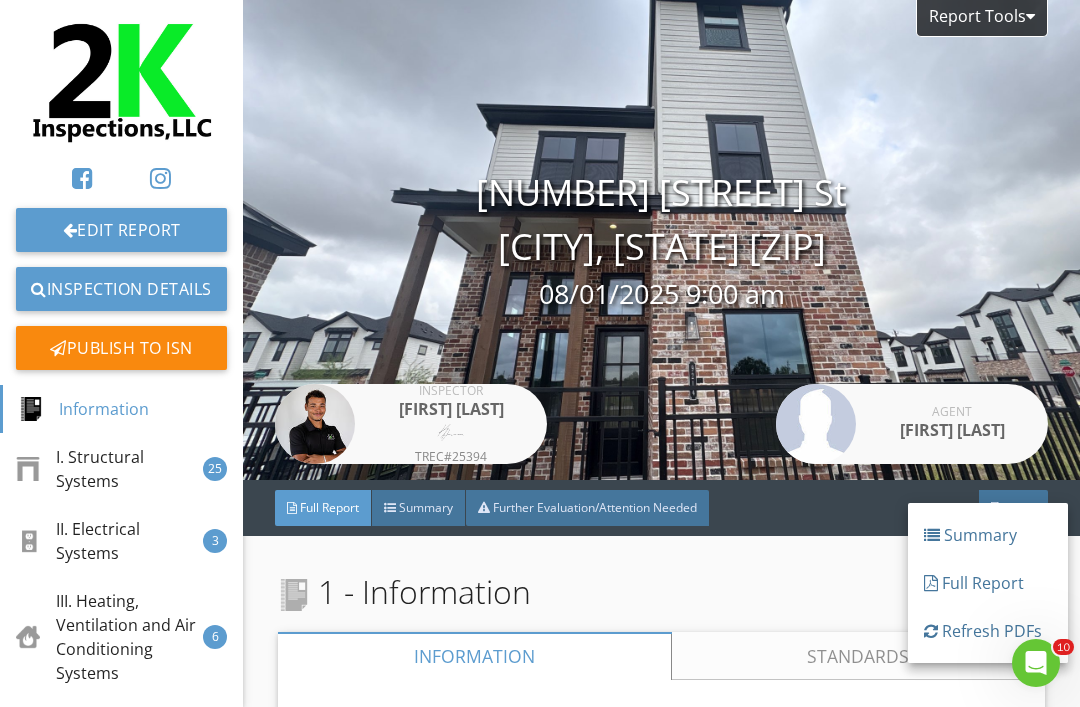 click on "Full Report" at bounding box center [988, 583] 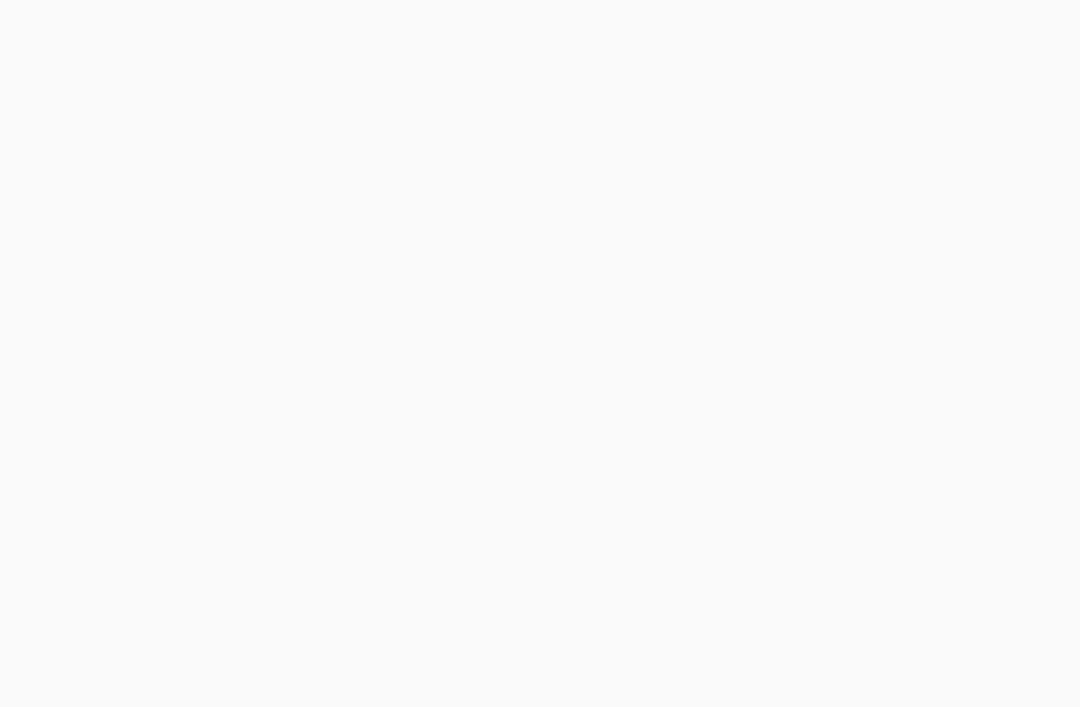 scroll, scrollTop: 0, scrollLeft: 0, axis: both 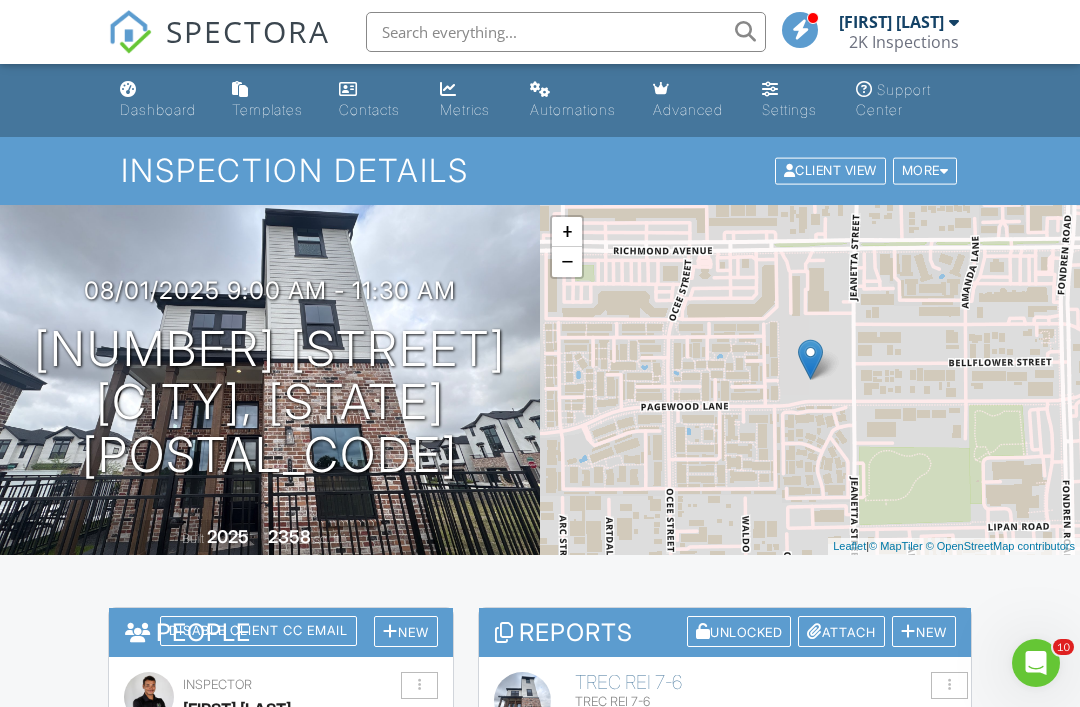 click on "Dashboard" at bounding box center (160, 100) 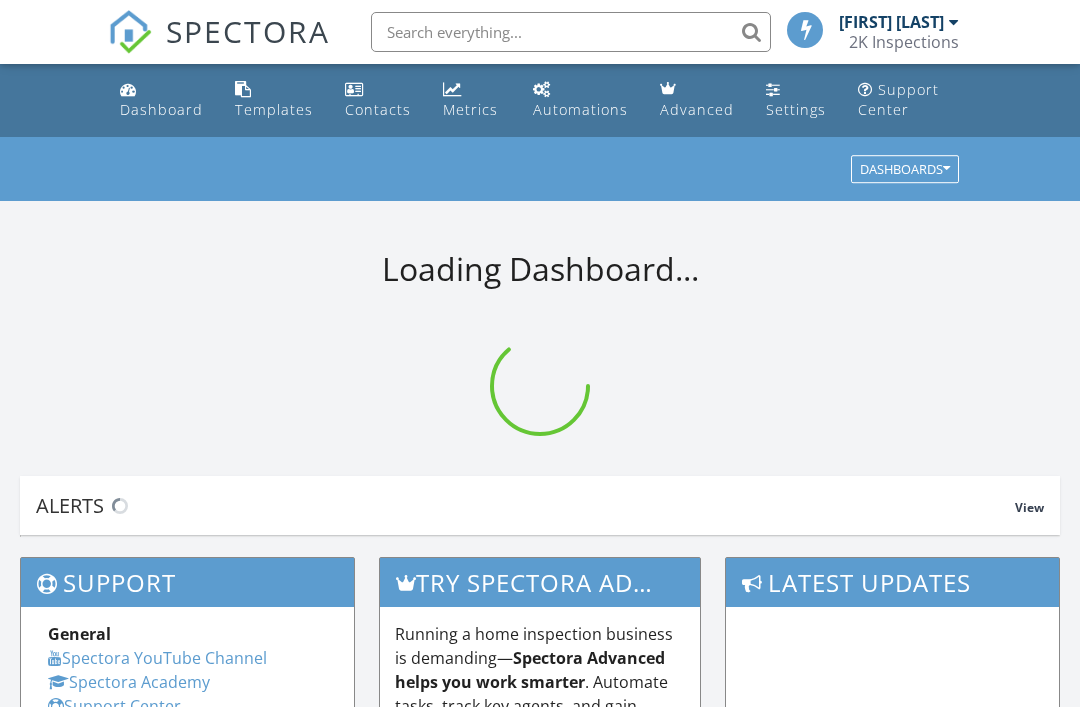 scroll, scrollTop: 0, scrollLeft: 0, axis: both 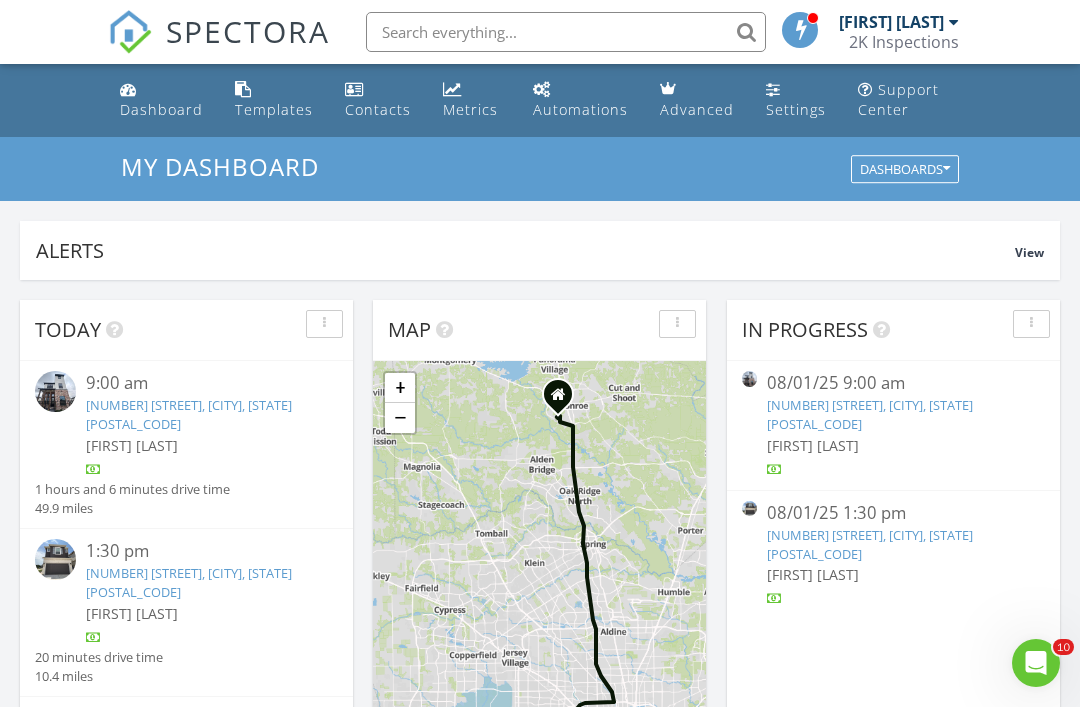 click on "1:30 pm" at bounding box center (199, 551) 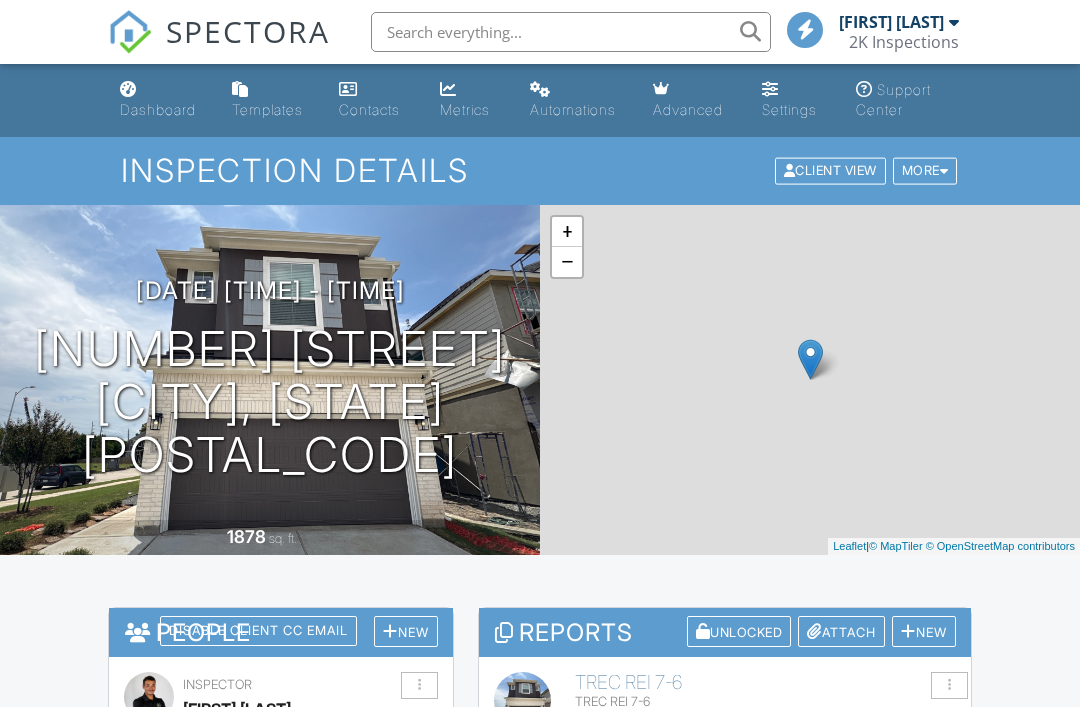 scroll, scrollTop: 0, scrollLeft: 0, axis: both 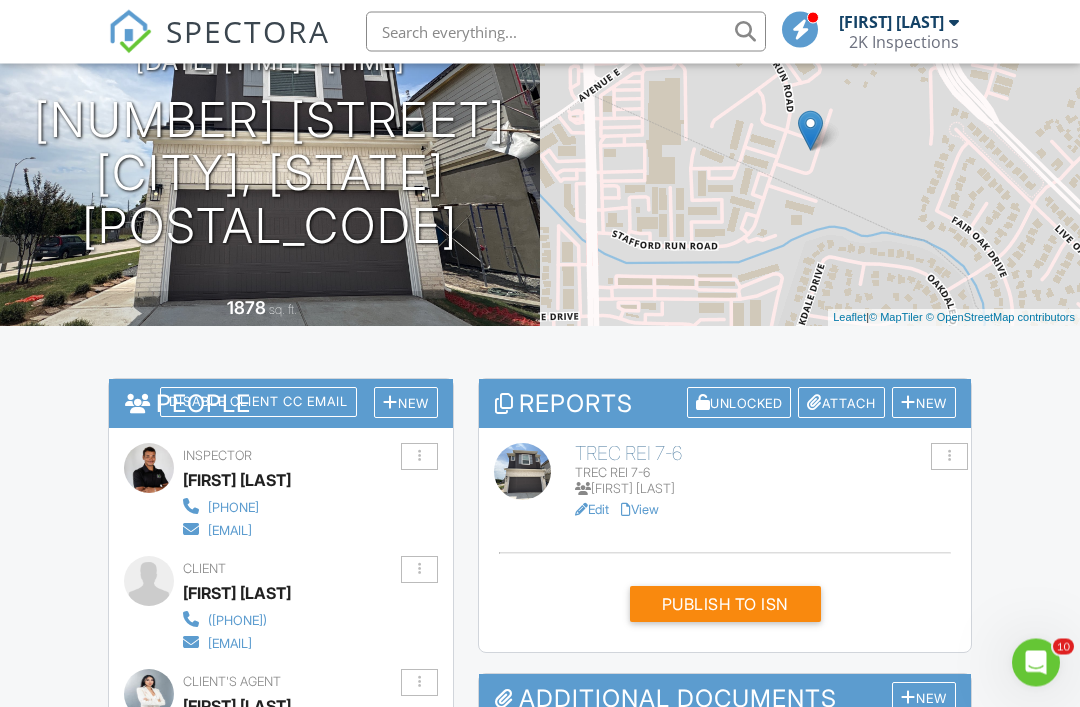 click on "View" at bounding box center [640, 510] 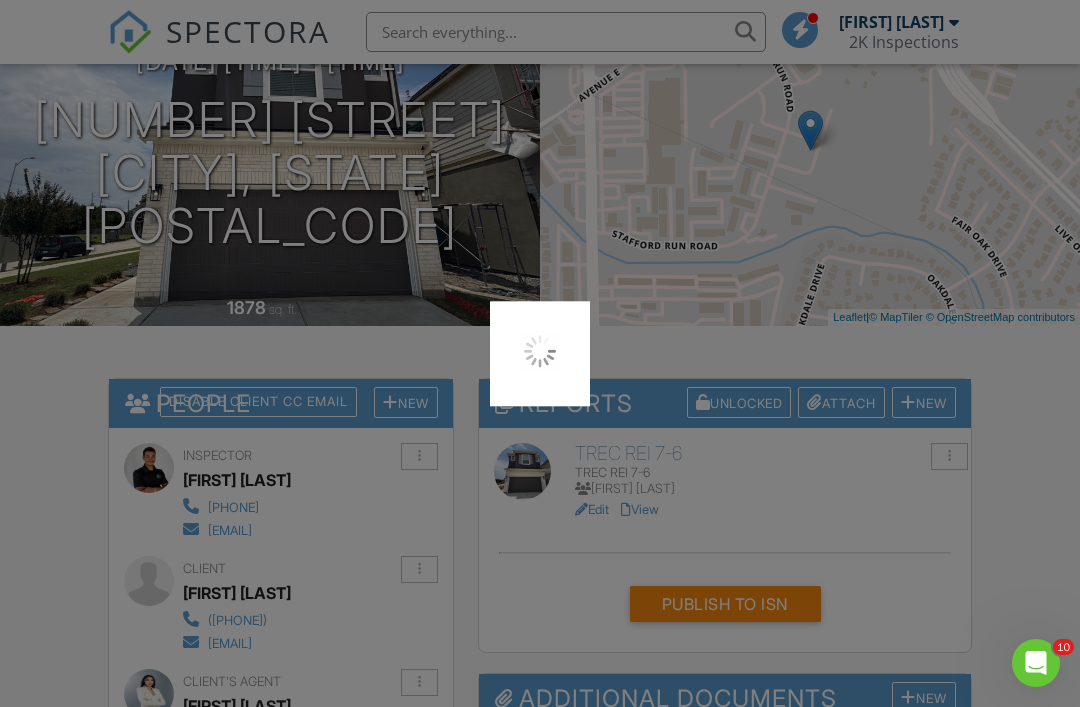 scroll, scrollTop: 293, scrollLeft: 0, axis: vertical 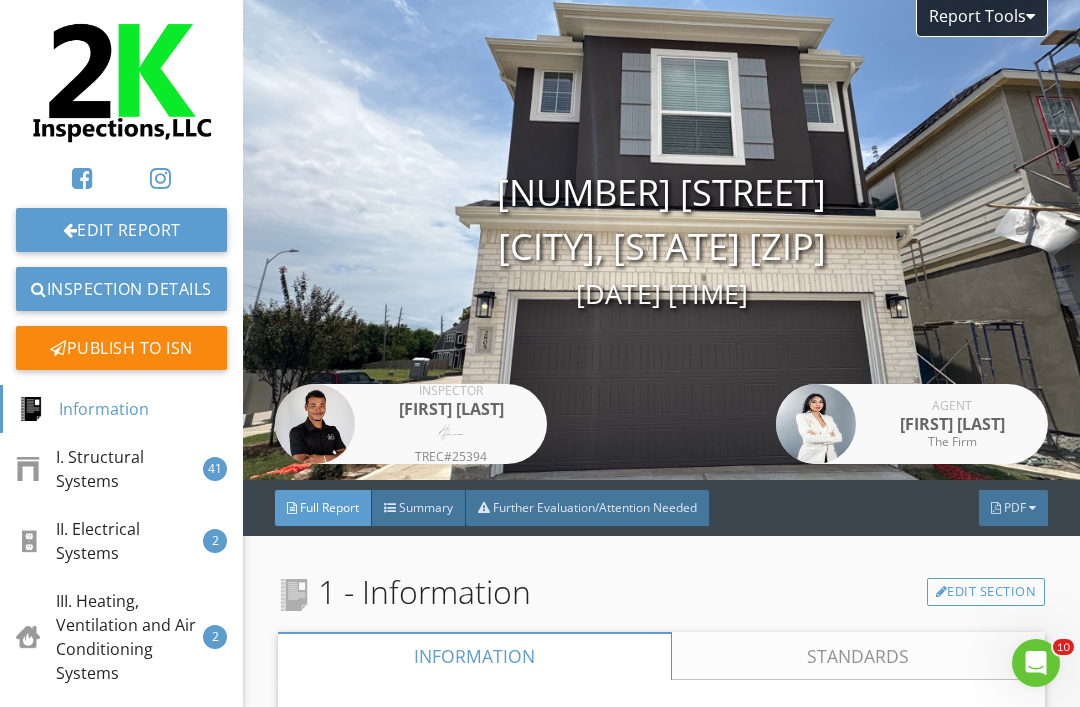 click on "Full Report     Summary     Further Evaluation/Attention Needed     PDF" at bounding box center [661, 508] 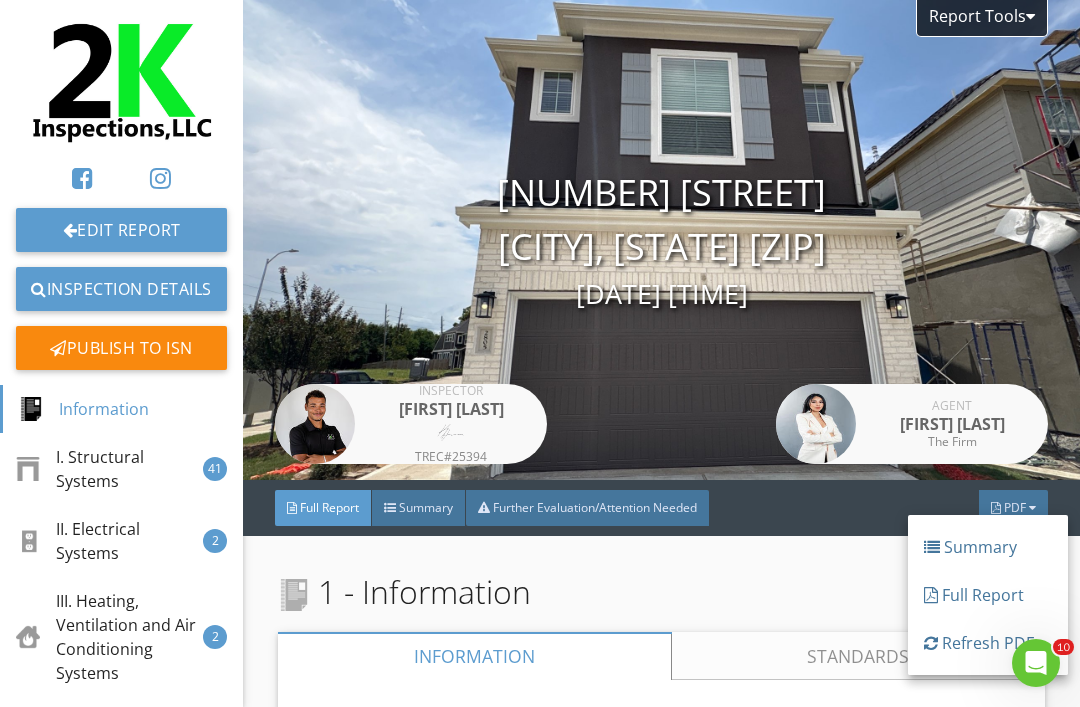 click on "Full Report" at bounding box center (988, 595) 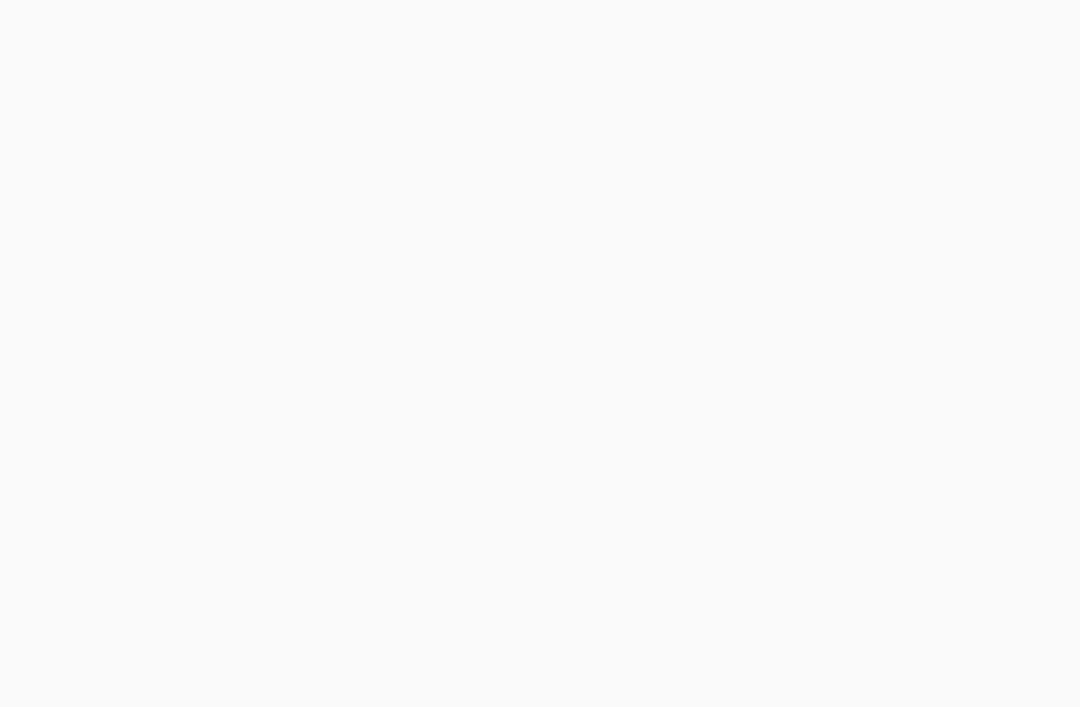 scroll, scrollTop: 0, scrollLeft: 0, axis: both 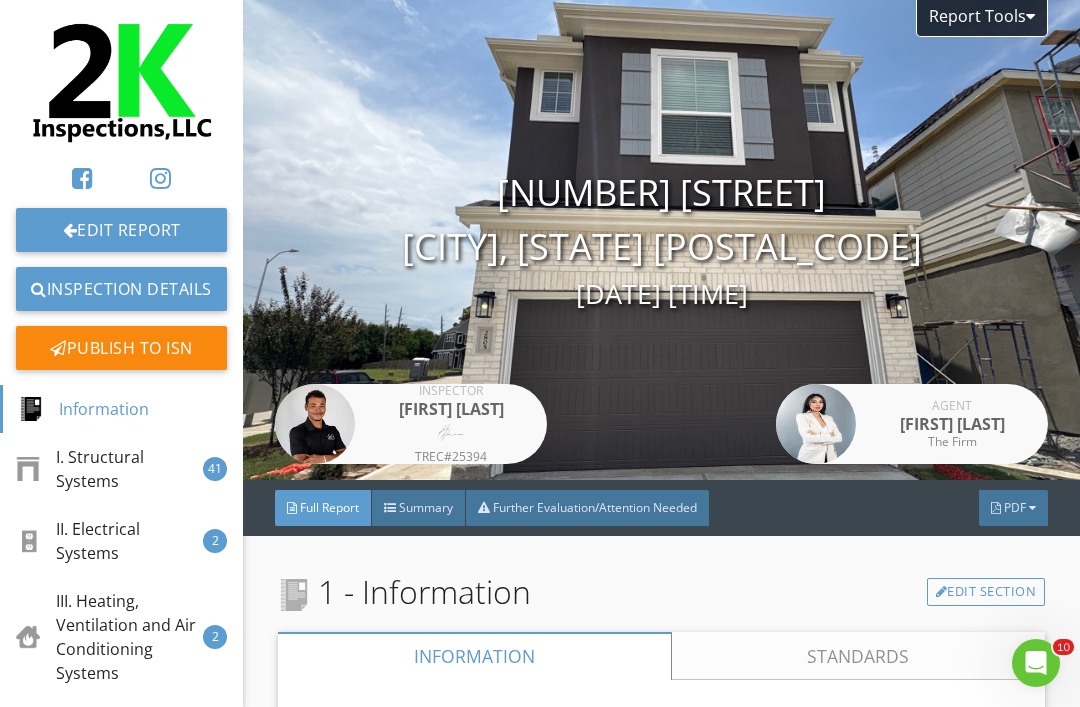 click on "PDF" at bounding box center [1013, 508] 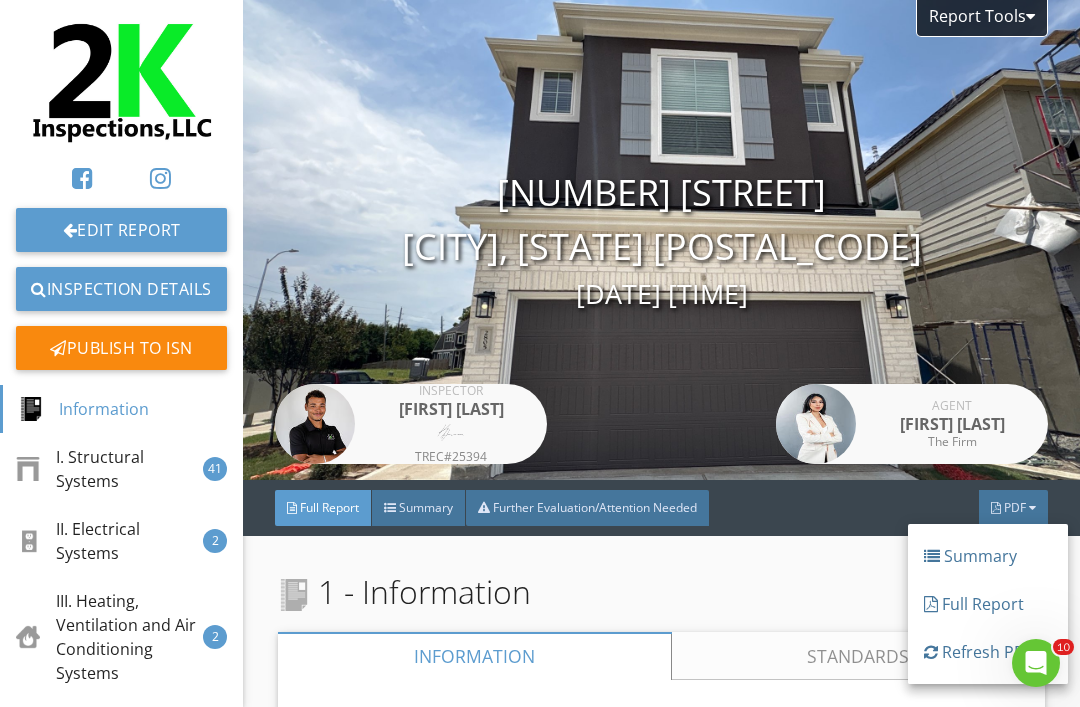 click on "Refresh PDFs" at bounding box center (988, 652) 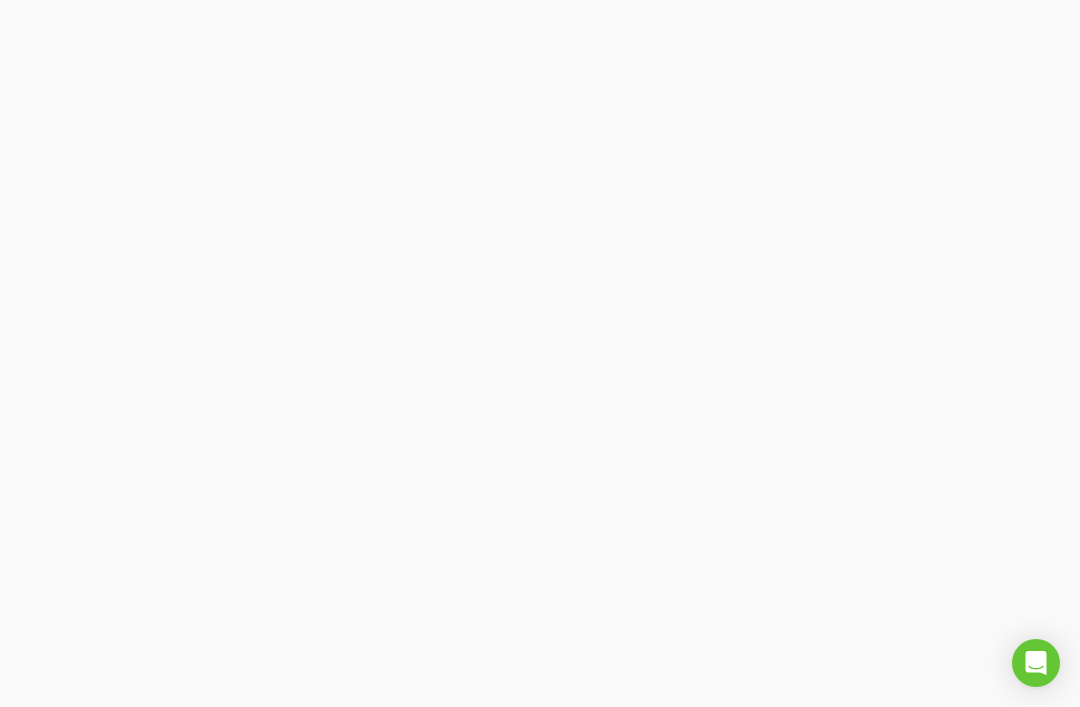 scroll, scrollTop: 0, scrollLeft: 0, axis: both 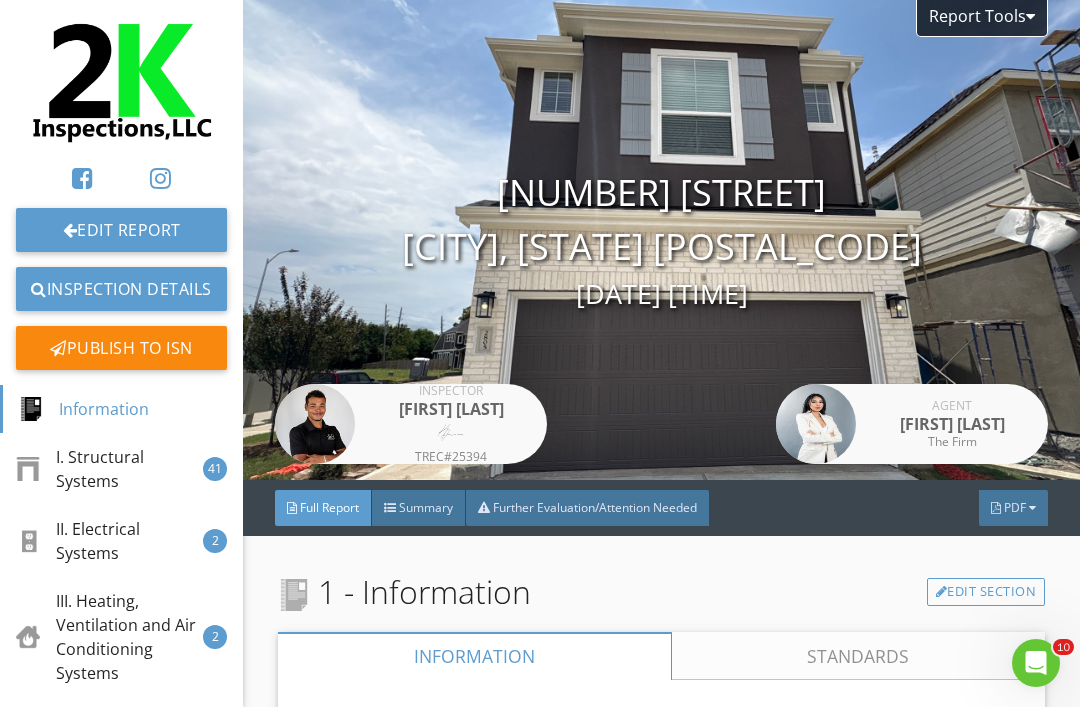 click on "PDF" at bounding box center (1013, 508) 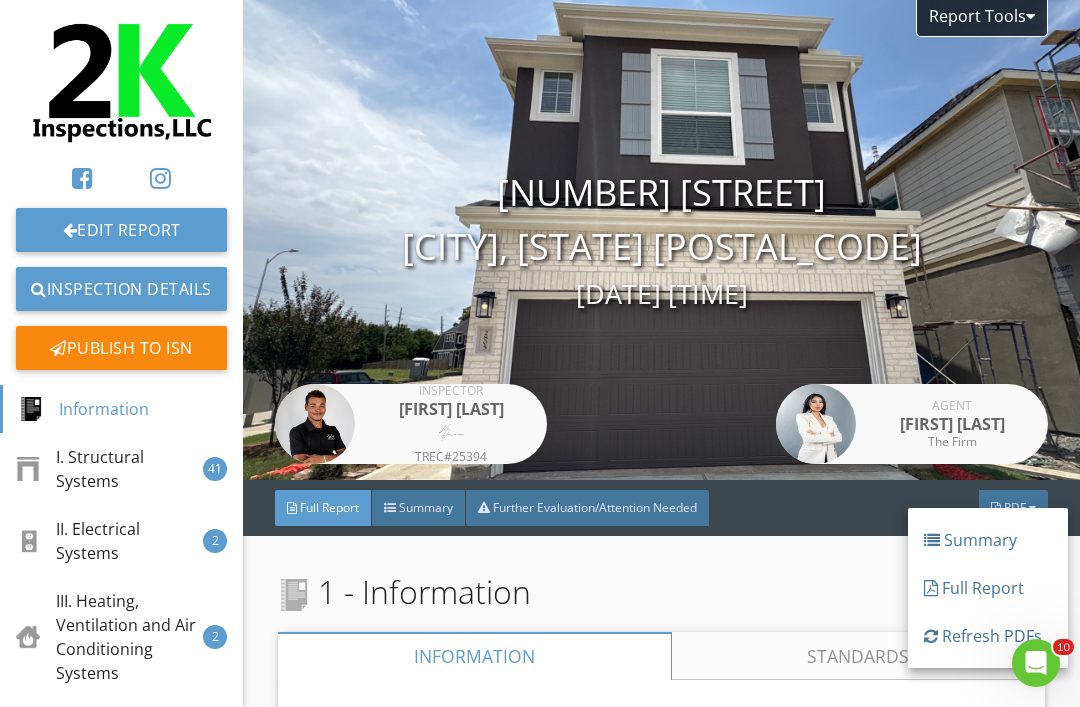 click on "Refresh PDFs" at bounding box center (988, 636) 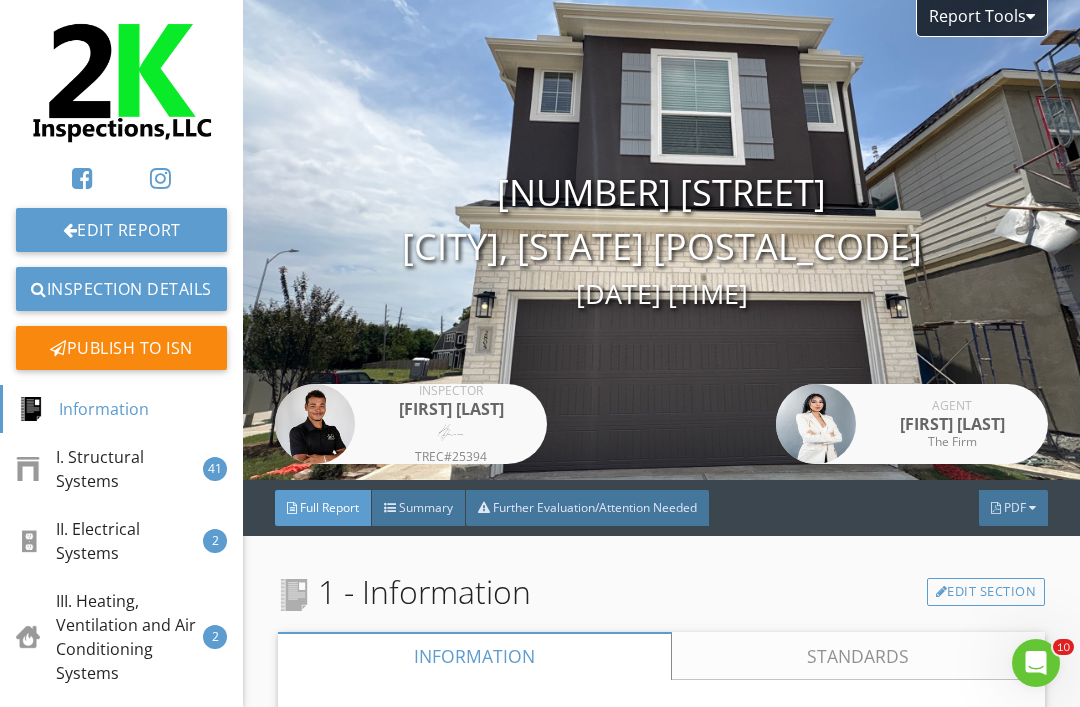 click on "PDF" at bounding box center (1013, 508) 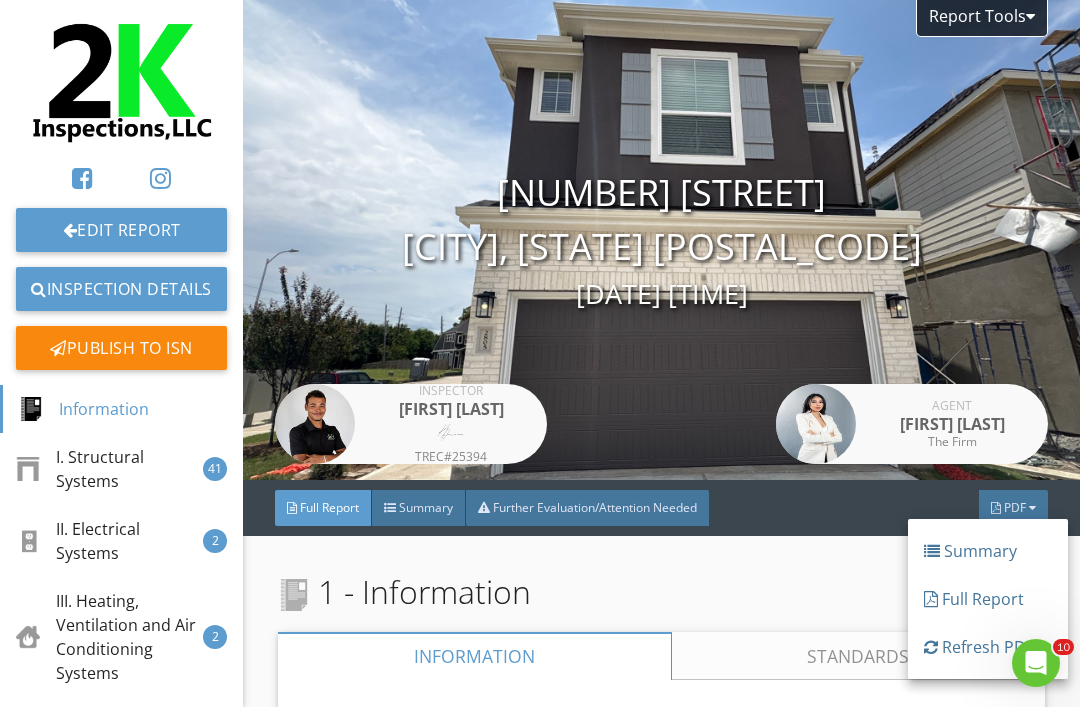 click on "Full Report" at bounding box center (988, 599) 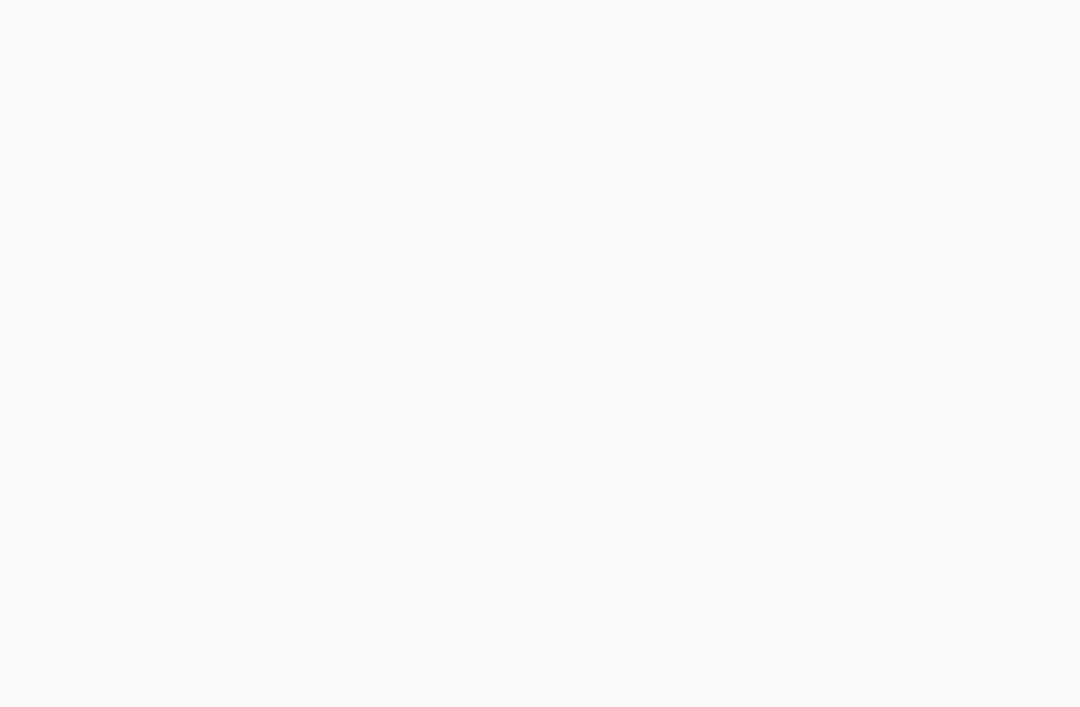 scroll, scrollTop: 0, scrollLeft: 0, axis: both 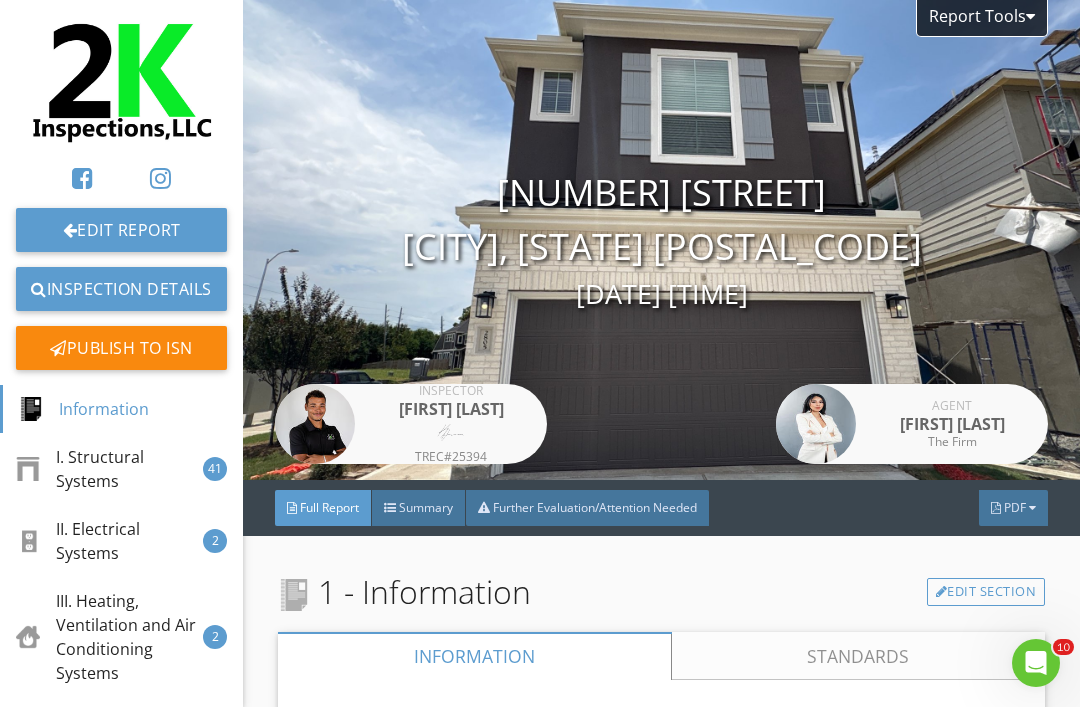 click on "PDF" at bounding box center (1013, 508) 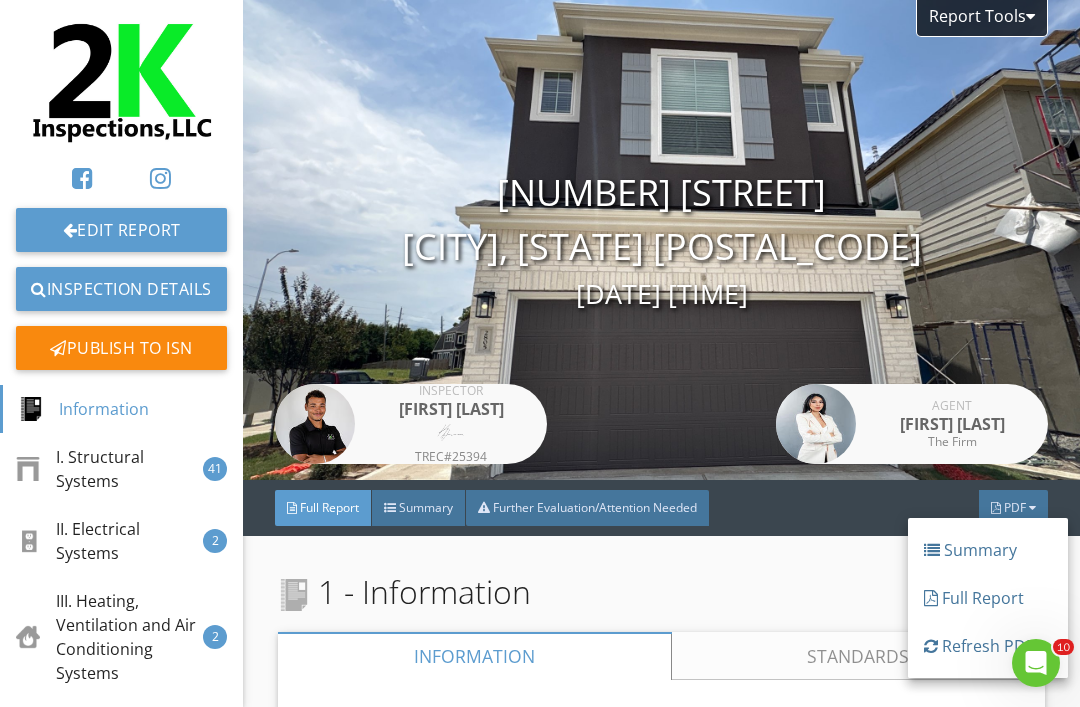 click on "Refresh PDFs" at bounding box center [988, 646] 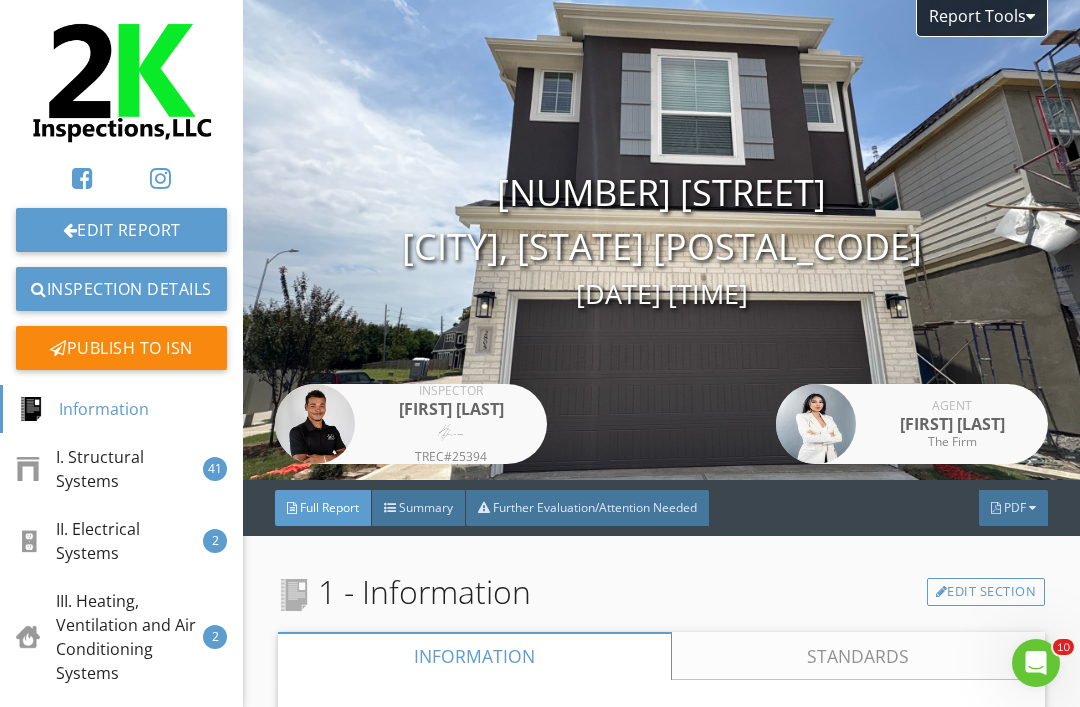 click on "PDF" at bounding box center (1015, 507) 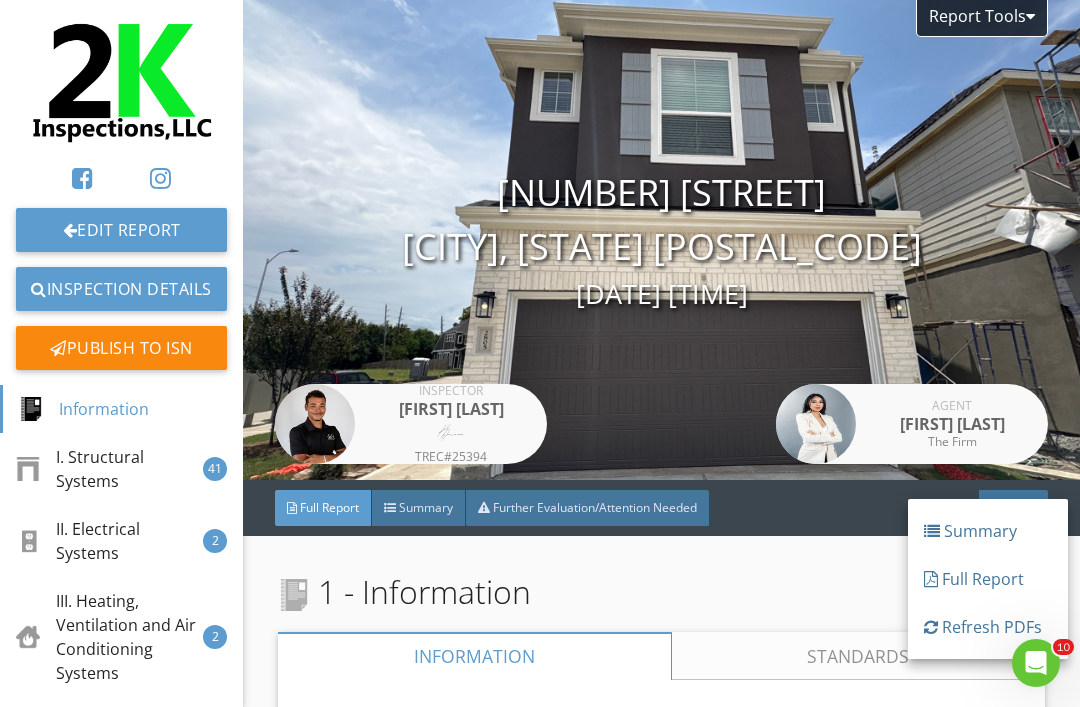 click on "Full Report" at bounding box center (988, 579) 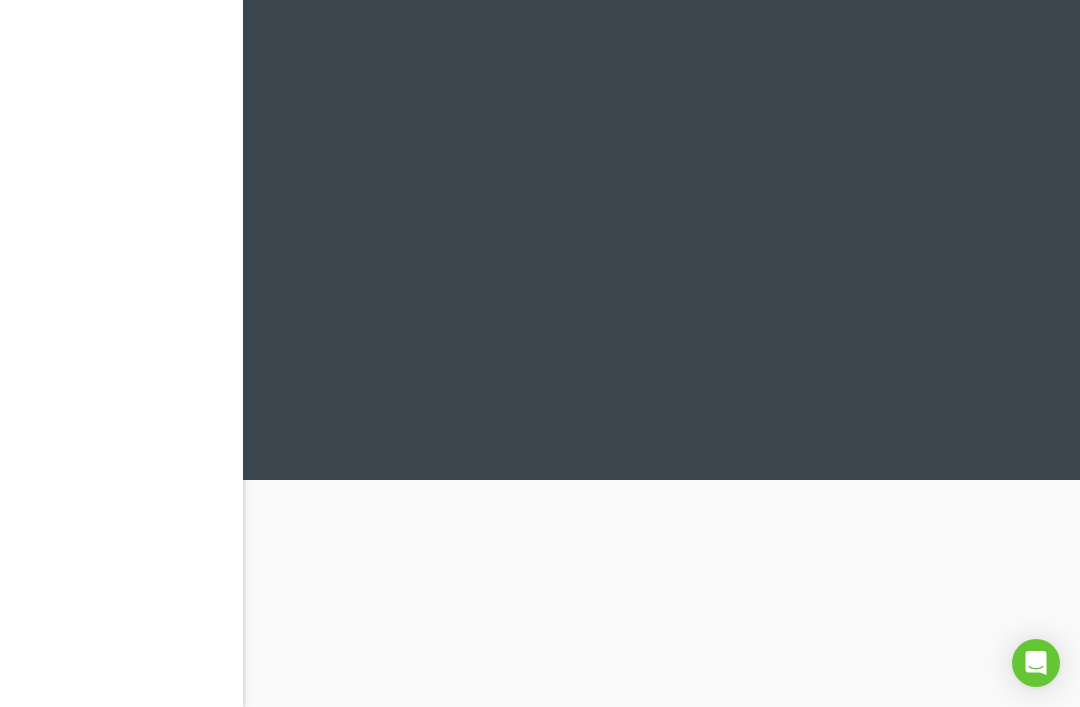 scroll, scrollTop: 0, scrollLeft: 0, axis: both 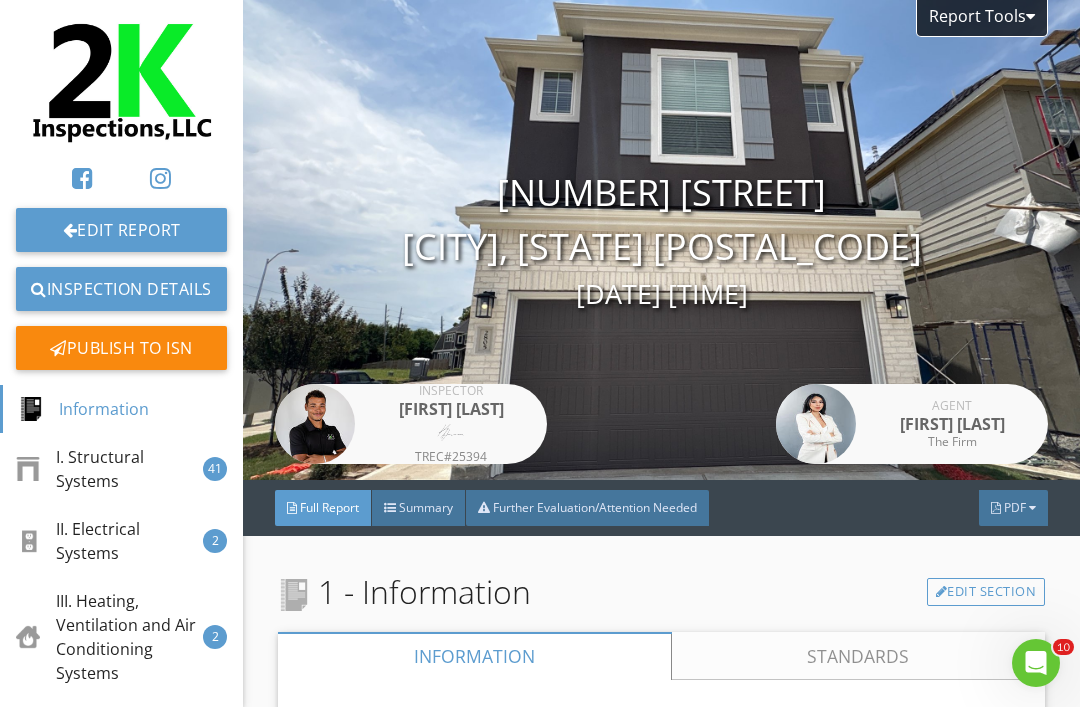 click on "PDF" at bounding box center [1015, 507] 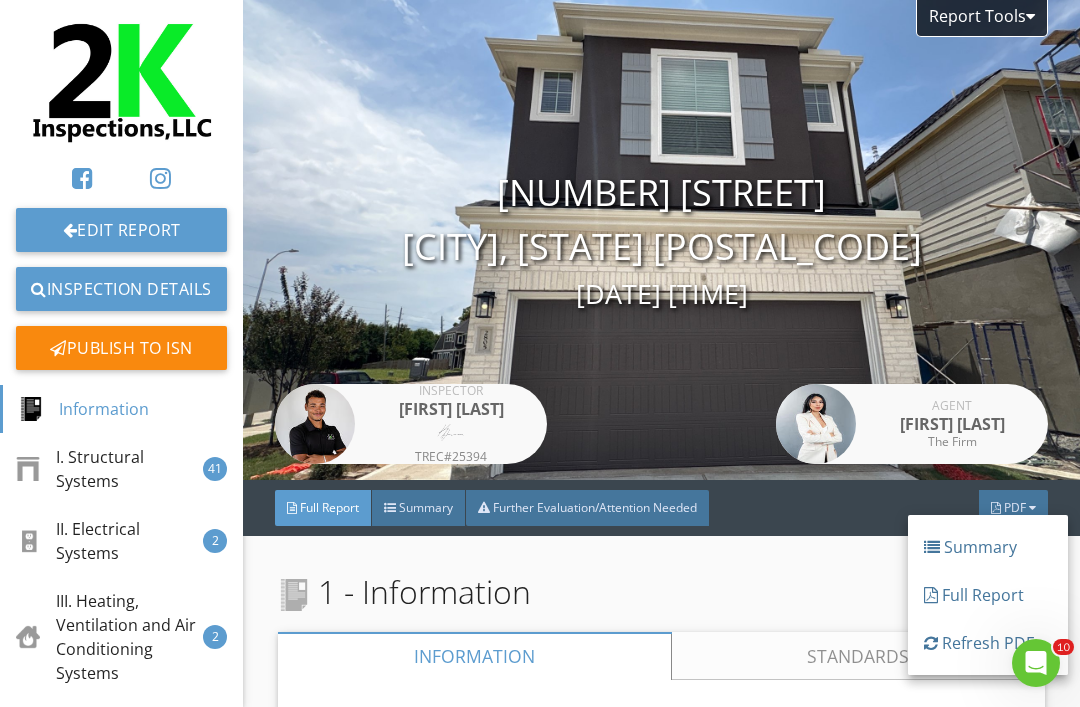 click on "Refresh PDFs" at bounding box center [988, 643] 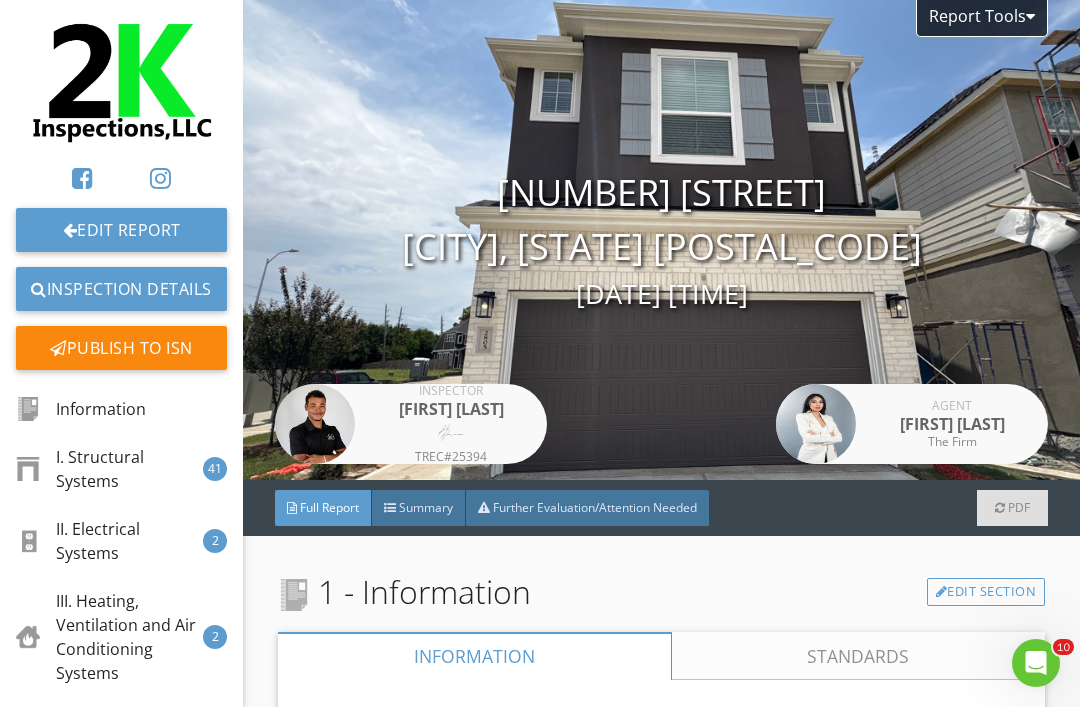 scroll, scrollTop: 0, scrollLeft: 0, axis: both 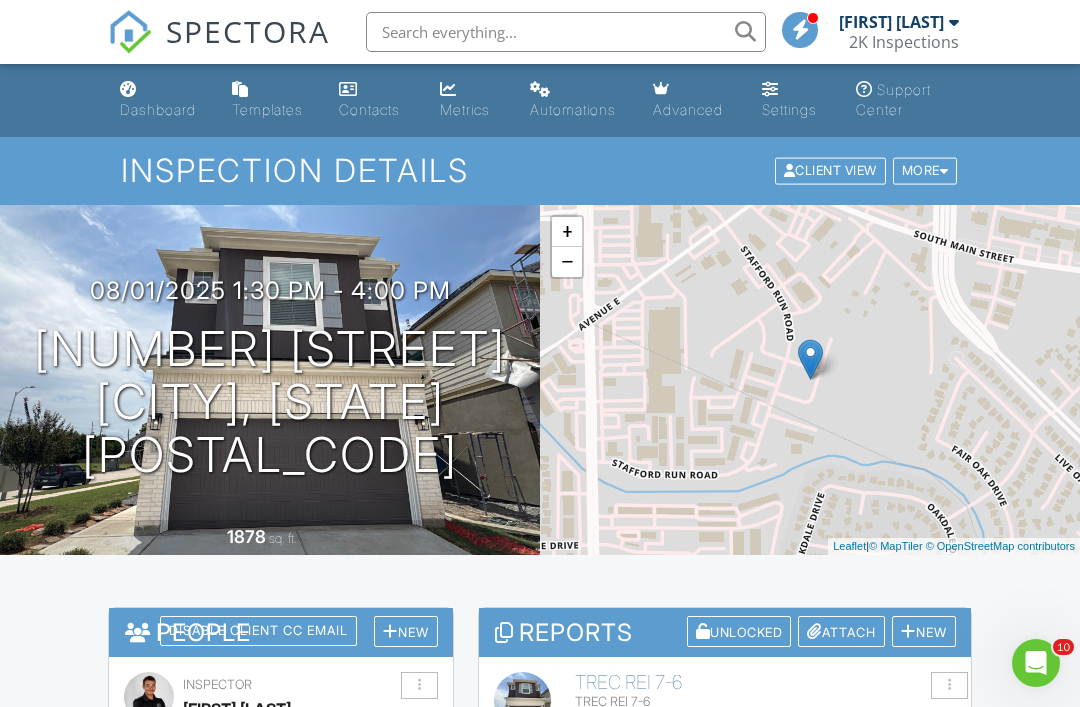 click on "Dashboard" at bounding box center [160, 100] 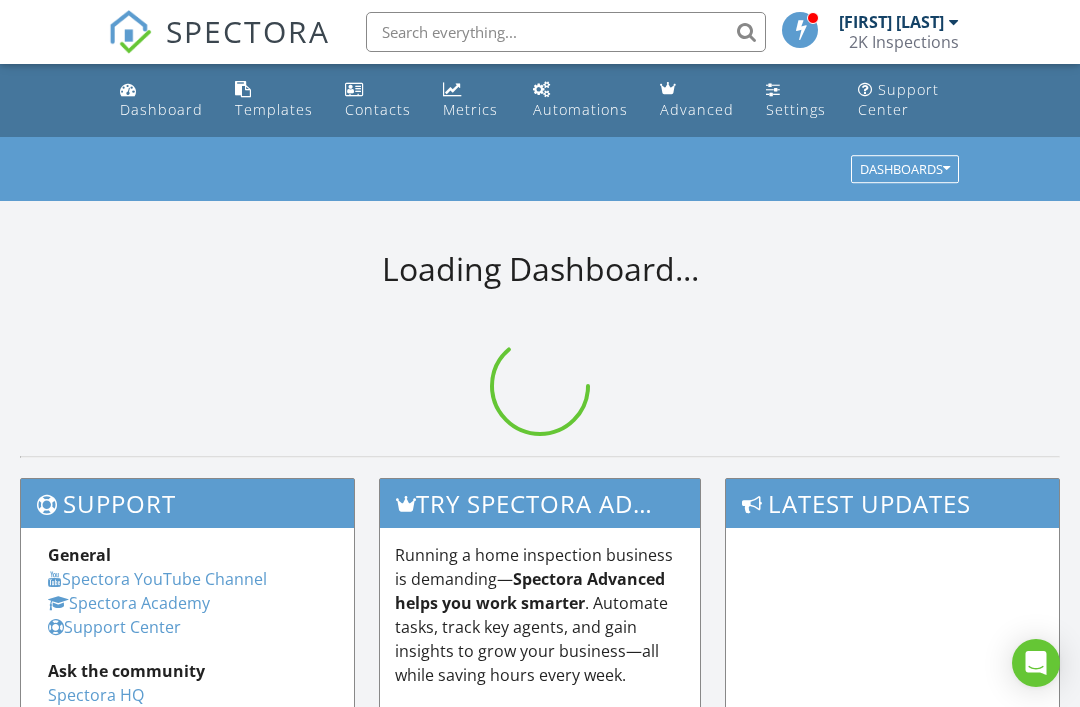 scroll, scrollTop: 0, scrollLeft: 0, axis: both 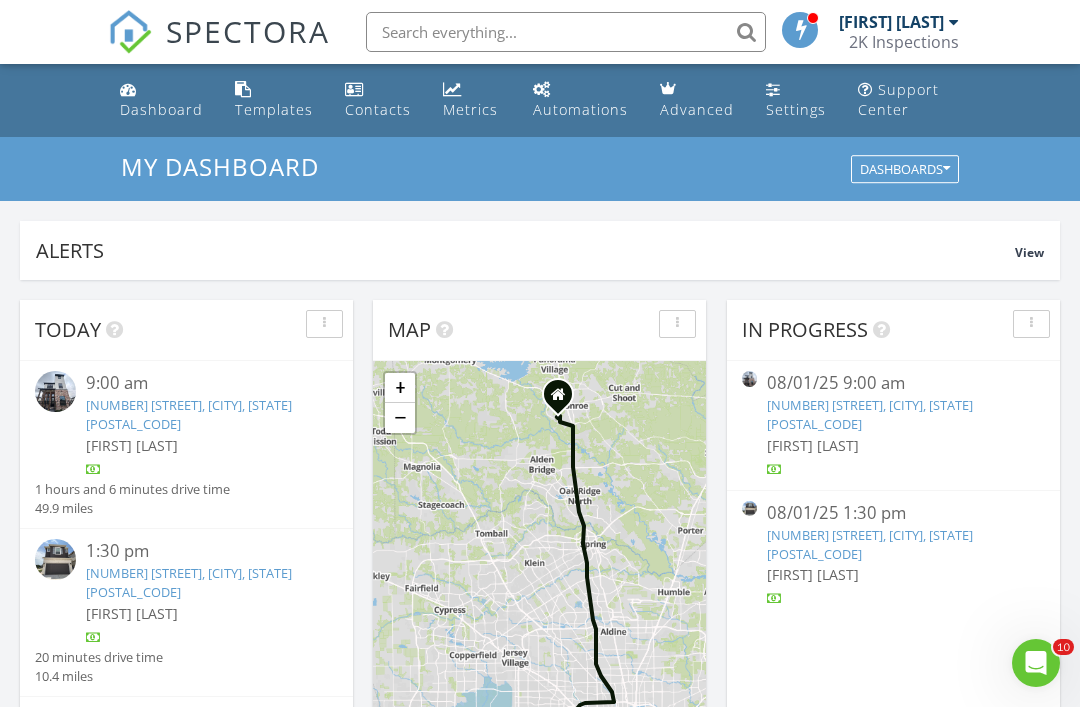 click on "[NUMBER] [STREET], [CITY], [STATE] [POSTAL_CODE]" at bounding box center [199, 415] 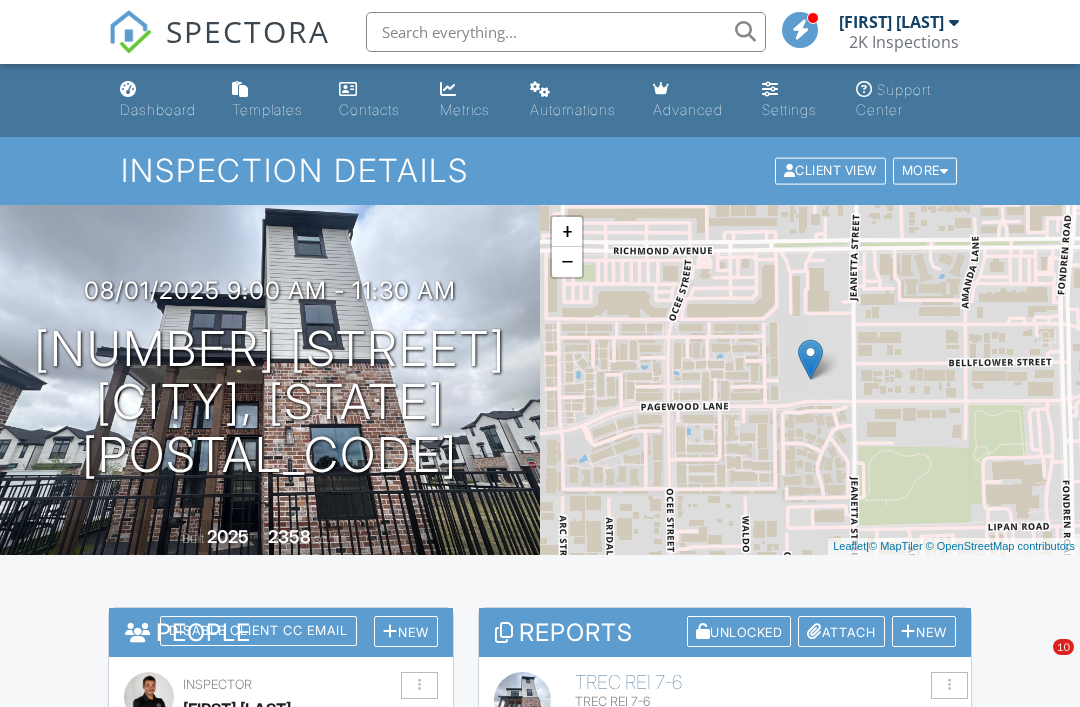 scroll, scrollTop: 0, scrollLeft: 0, axis: both 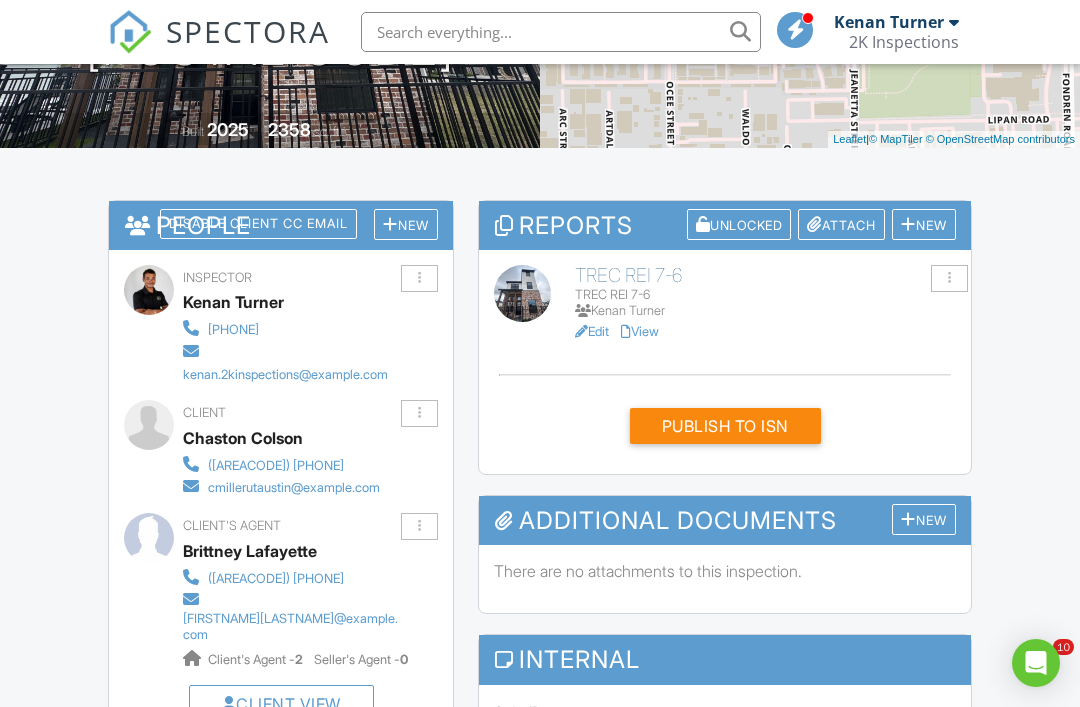 click on "View" at bounding box center [640, 331] 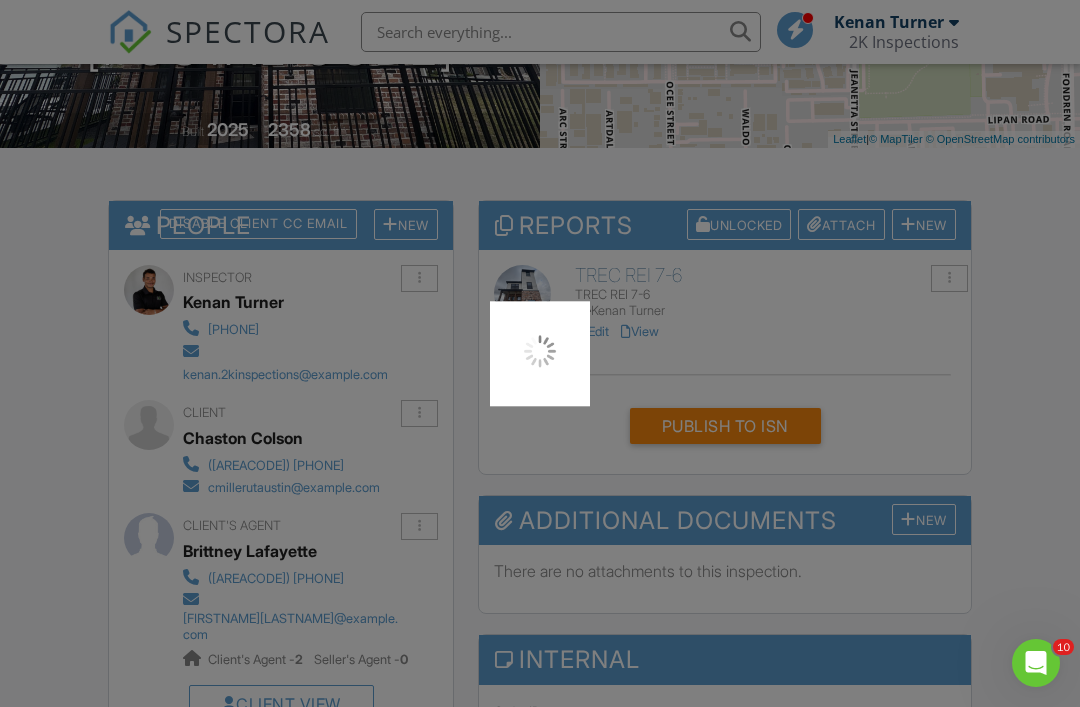 scroll, scrollTop: 0, scrollLeft: 0, axis: both 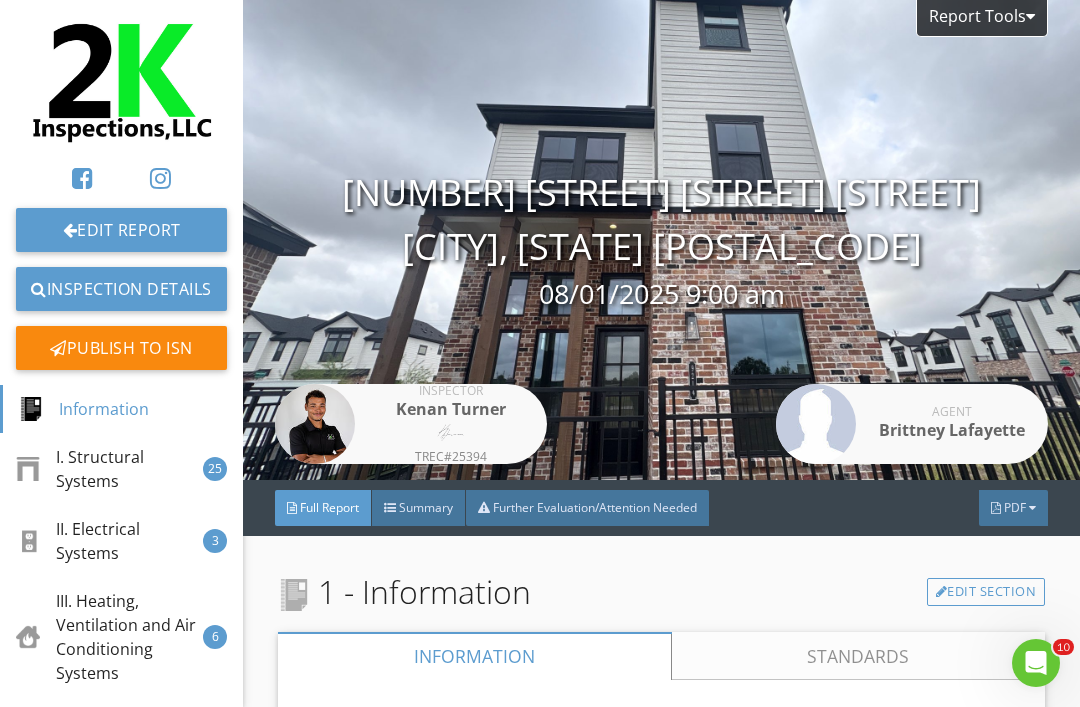 click on "PDF" at bounding box center (1015, 507) 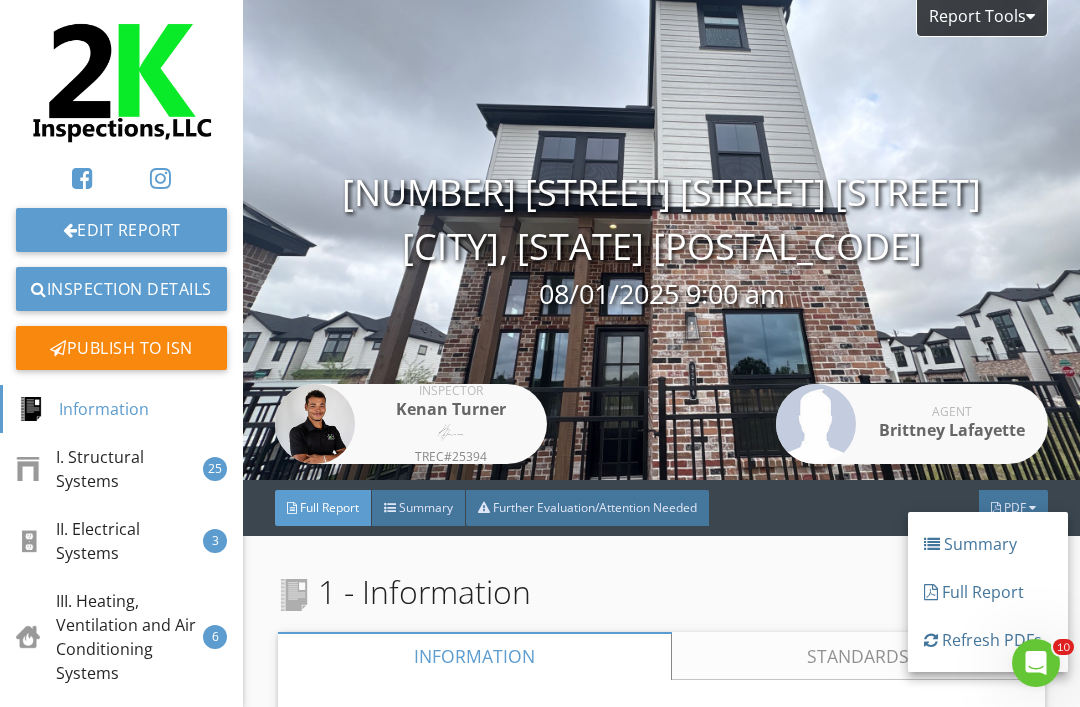 click on "Refresh PDFs" at bounding box center (988, 640) 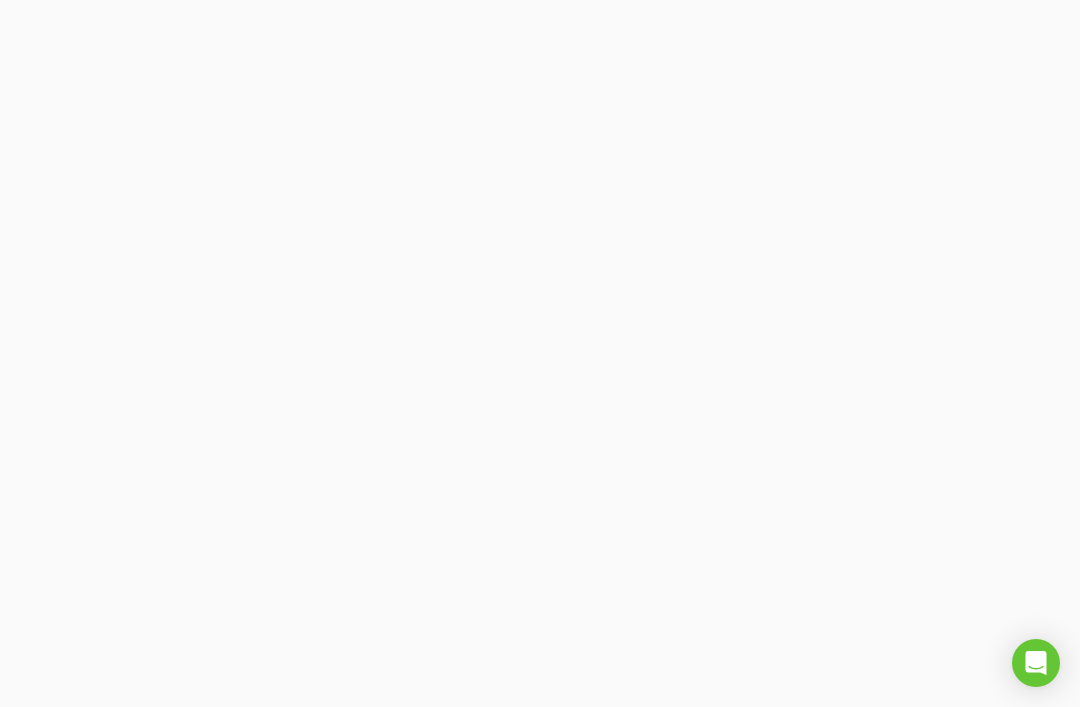 scroll, scrollTop: 0, scrollLeft: 0, axis: both 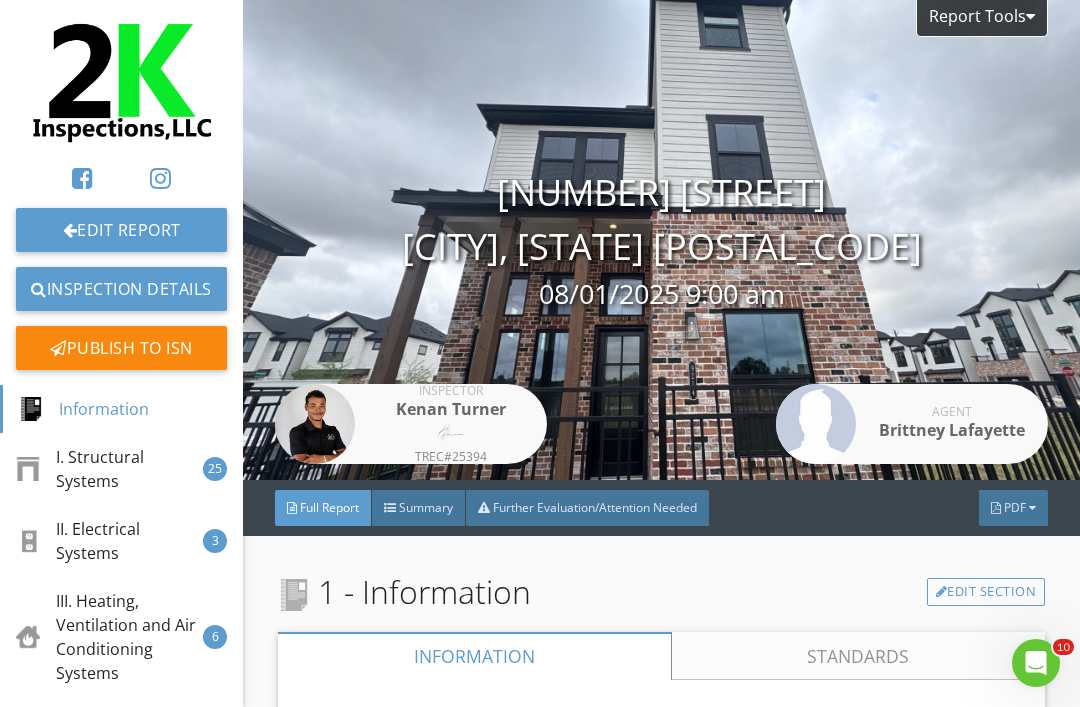 click at bounding box center (1032, 508) 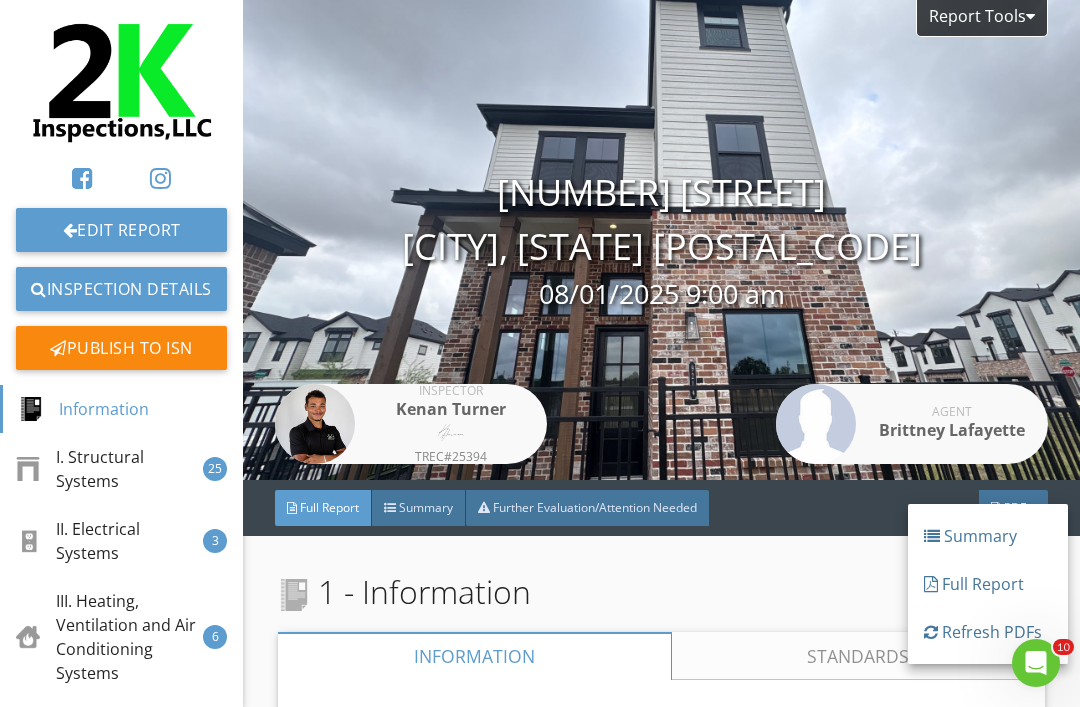 click on "Refresh PDFs" at bounding box center [988, 632] 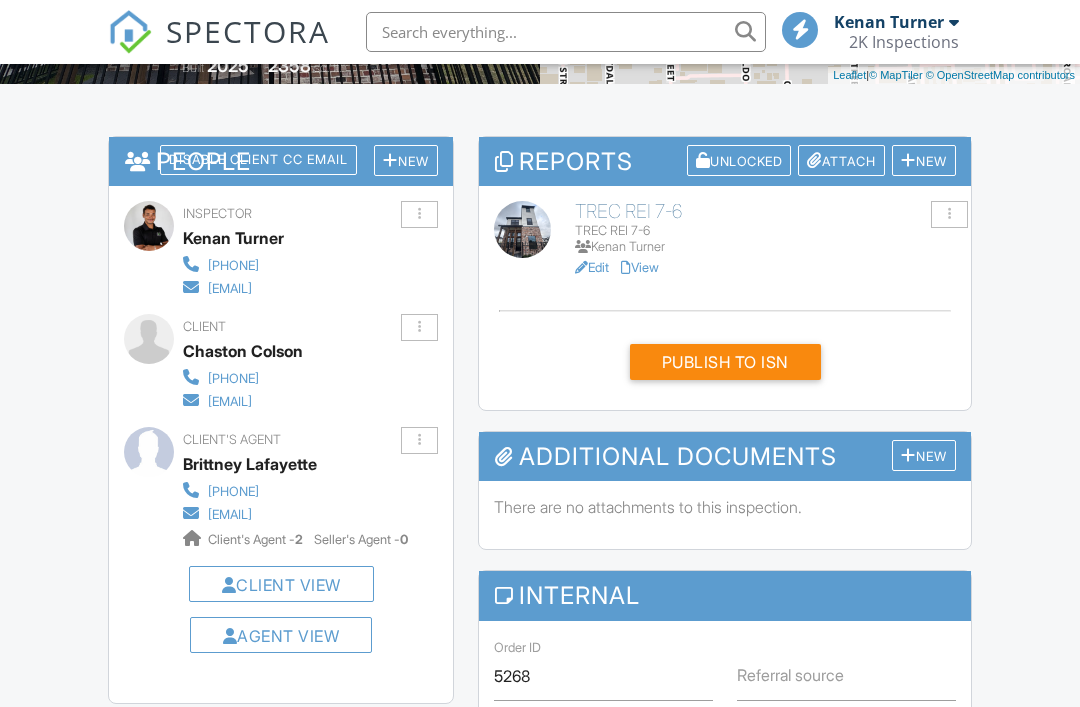 scroll, scrollTop: 471, scrollLeft: 0, axis: vertical 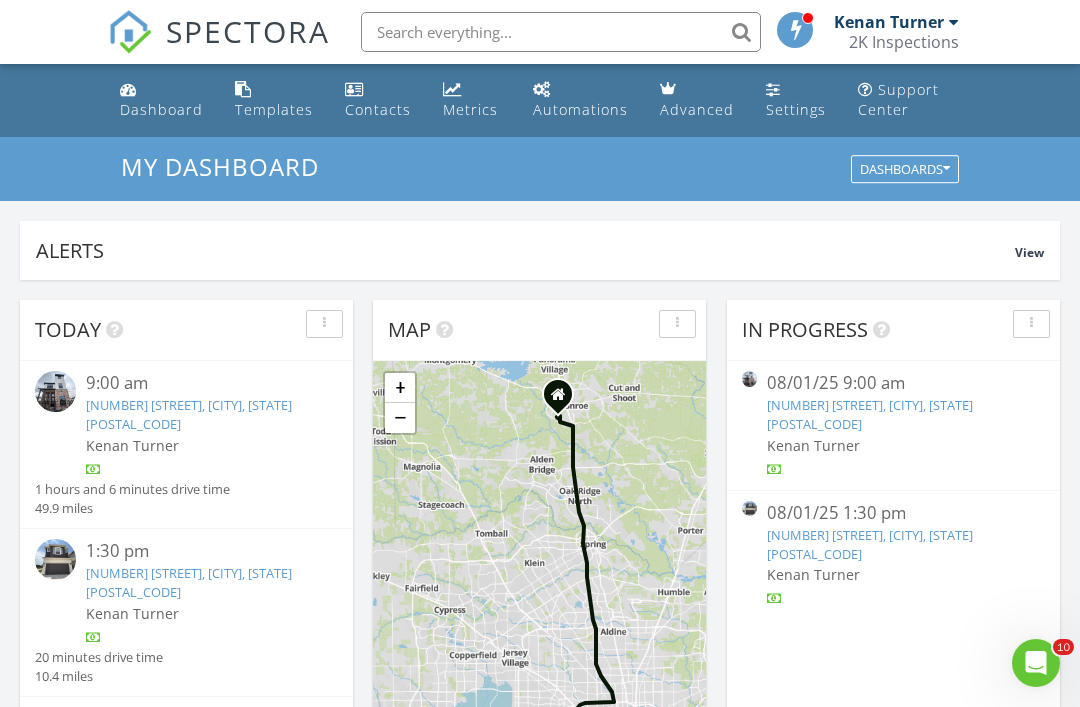 click on "[NUMBER] [STREET], [CITY], [STATE] [POSTAL_CODE]" at bounding box center [189, 582] 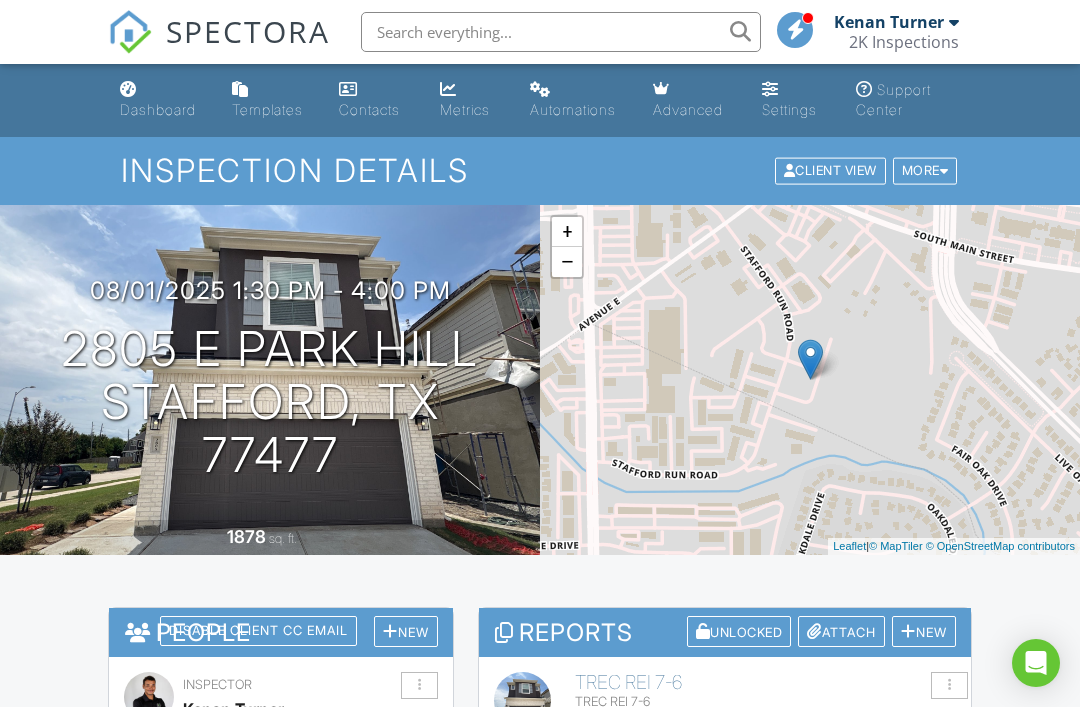 scroll, scrollTop: 0, scrollLeft: 0, axis: both 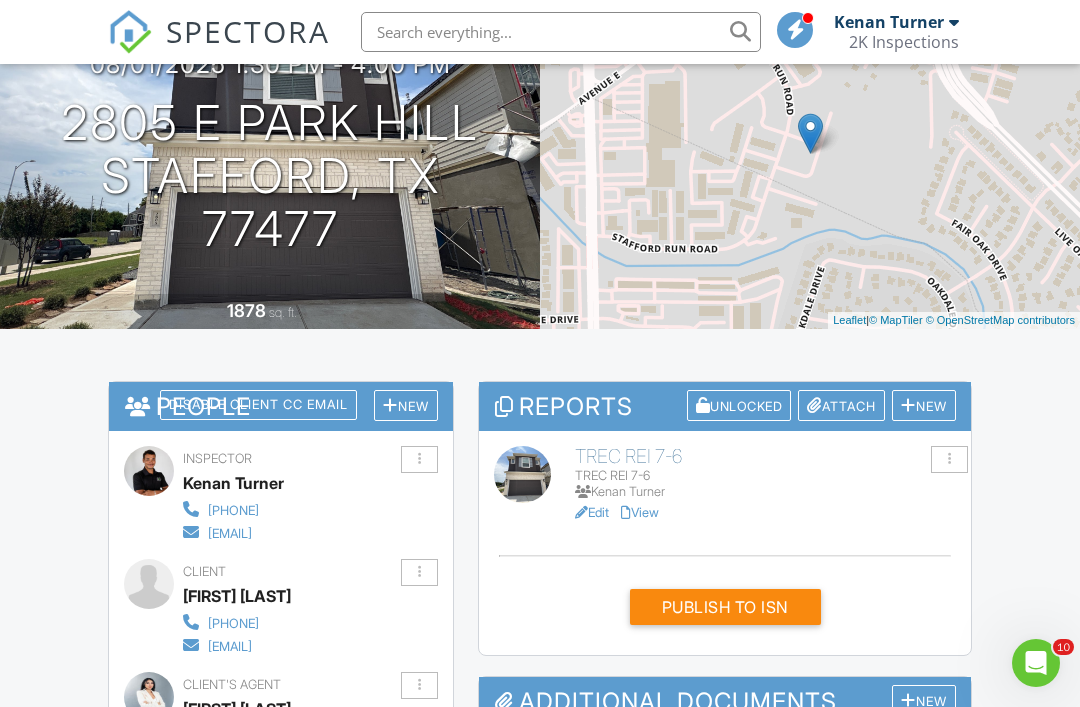 click on "View" at bounding box center (640, 512) 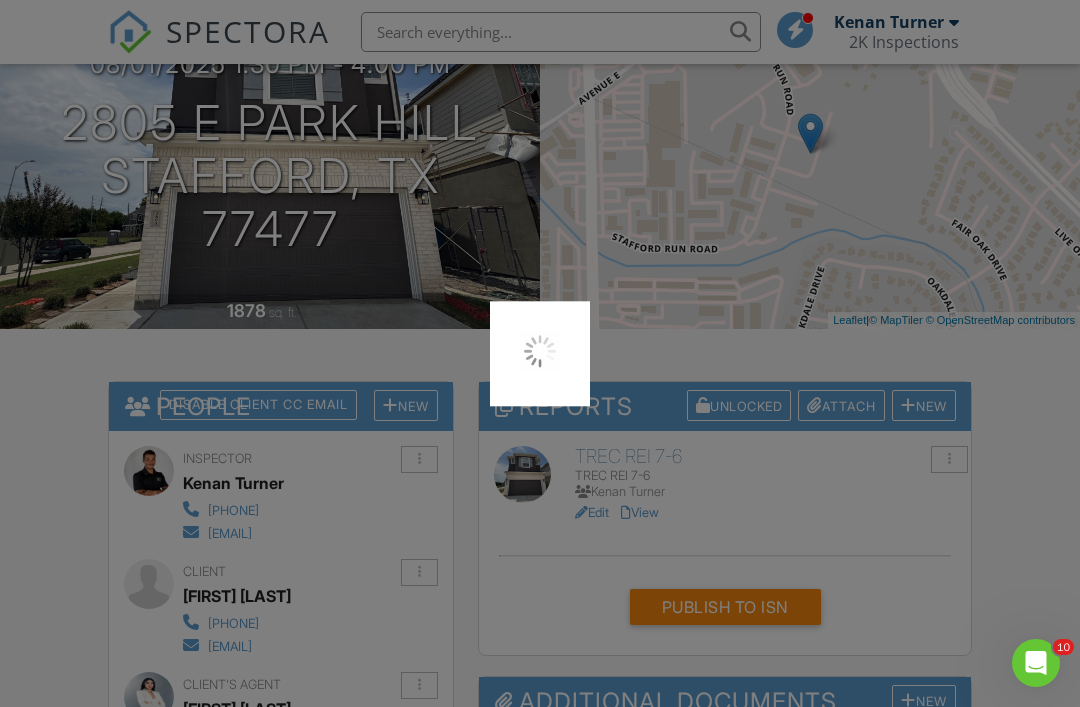 scroll, scrollTop: 290, scrollLeft: 0, axis: vertical 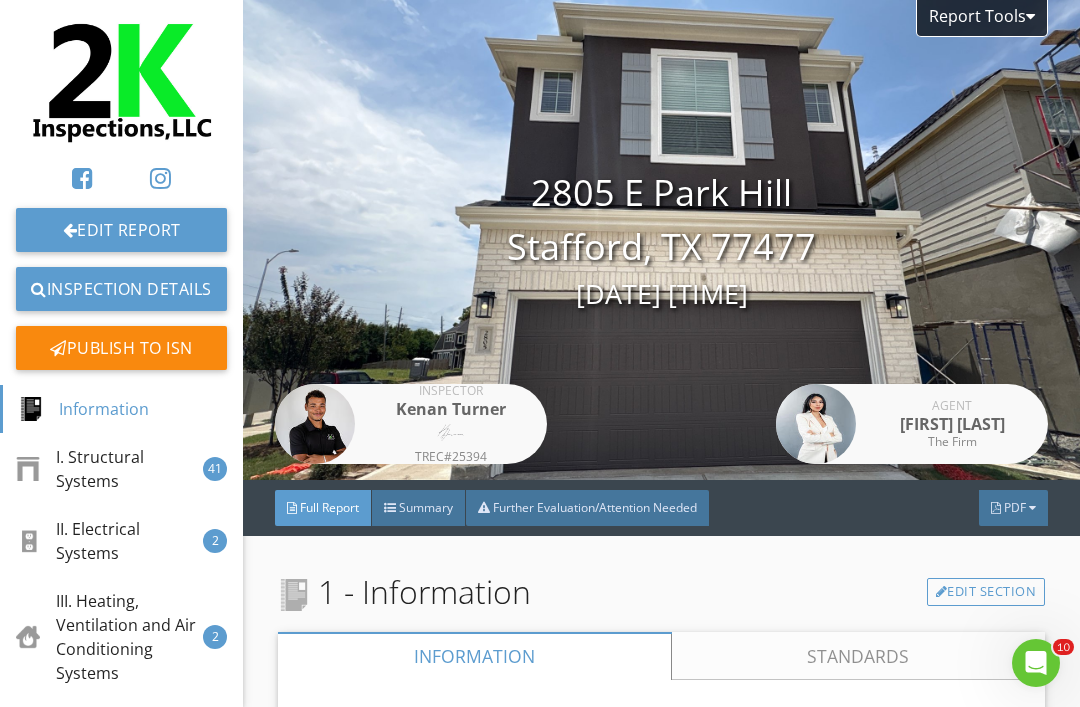 click at bounding box center [1032, 508] 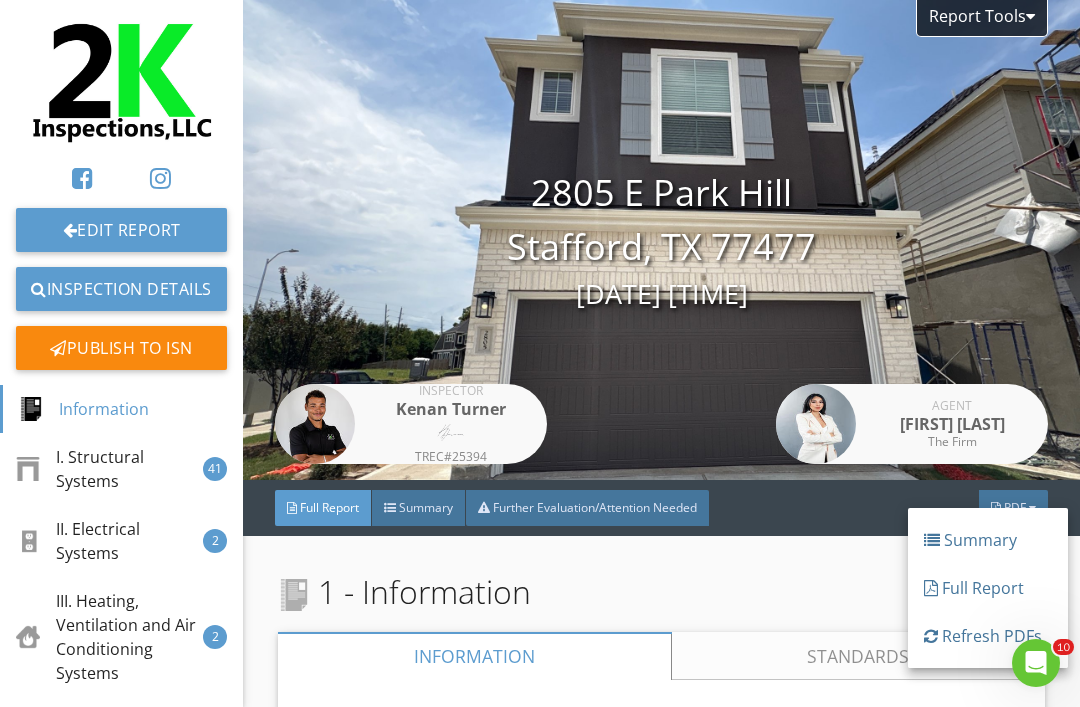 click on "Refresh PDFs" at bounding box center (988, 636) 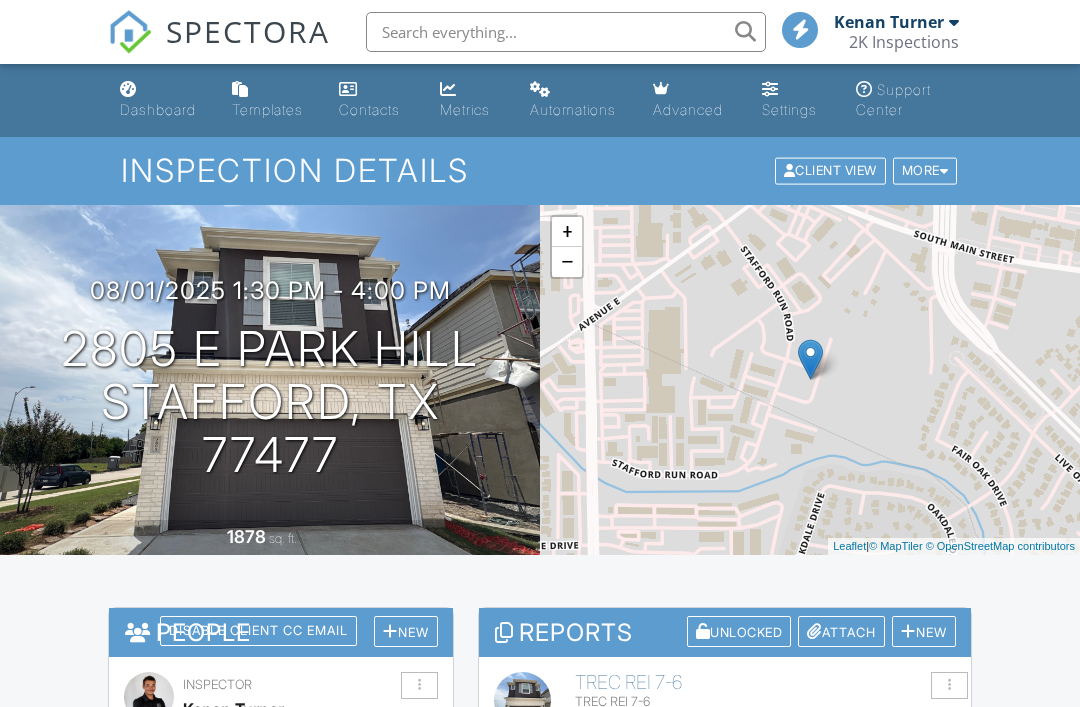 scroll, scrollTop: 290, scrollLeft: 0, axis: vertical 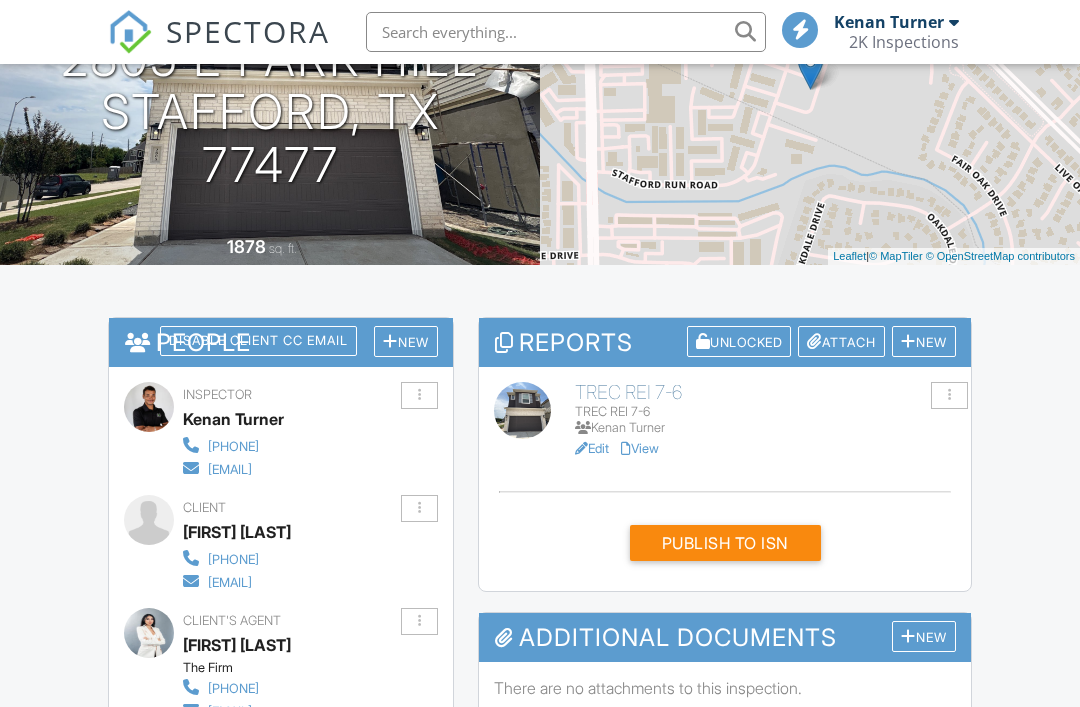 click on "2805 E Park Hill
Stafford, TX 77477" at bounding box center [270, 112] 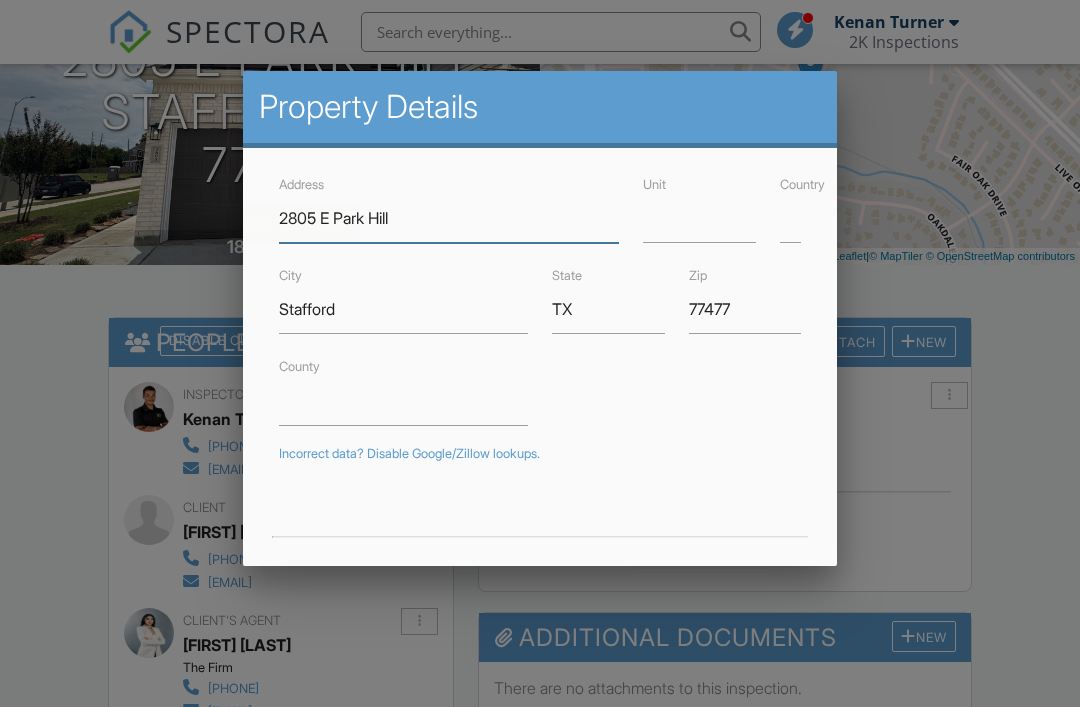 scroll, scrollTop: 0, scrollLeft: 0, axis: both 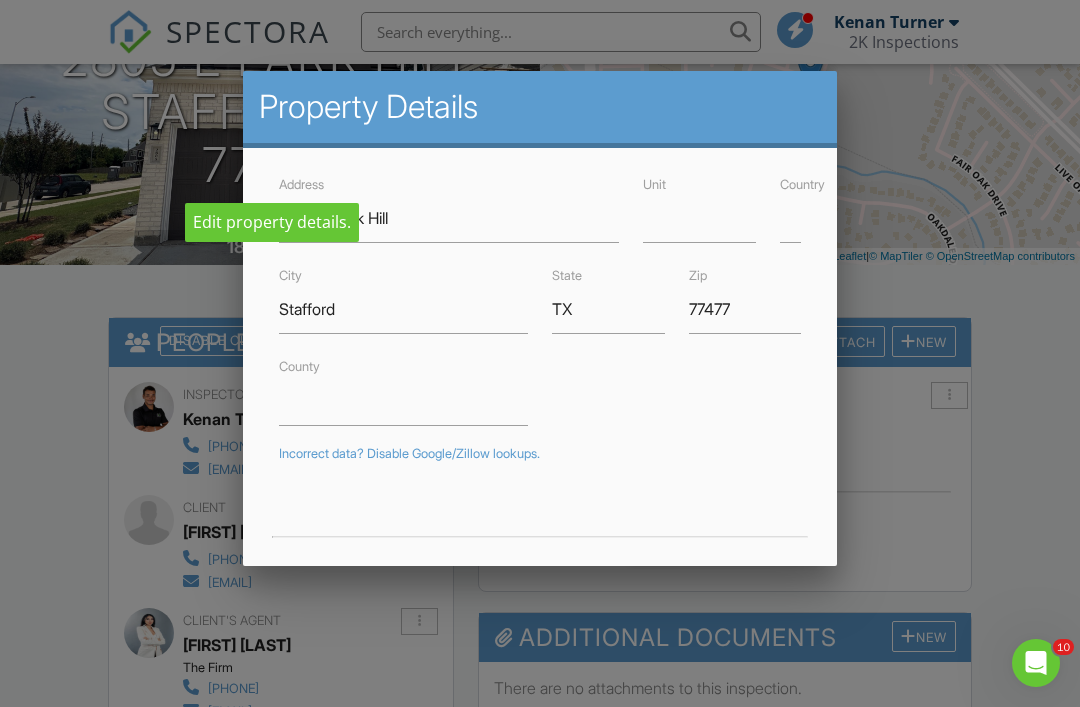 click at bounding box center (540, 342) 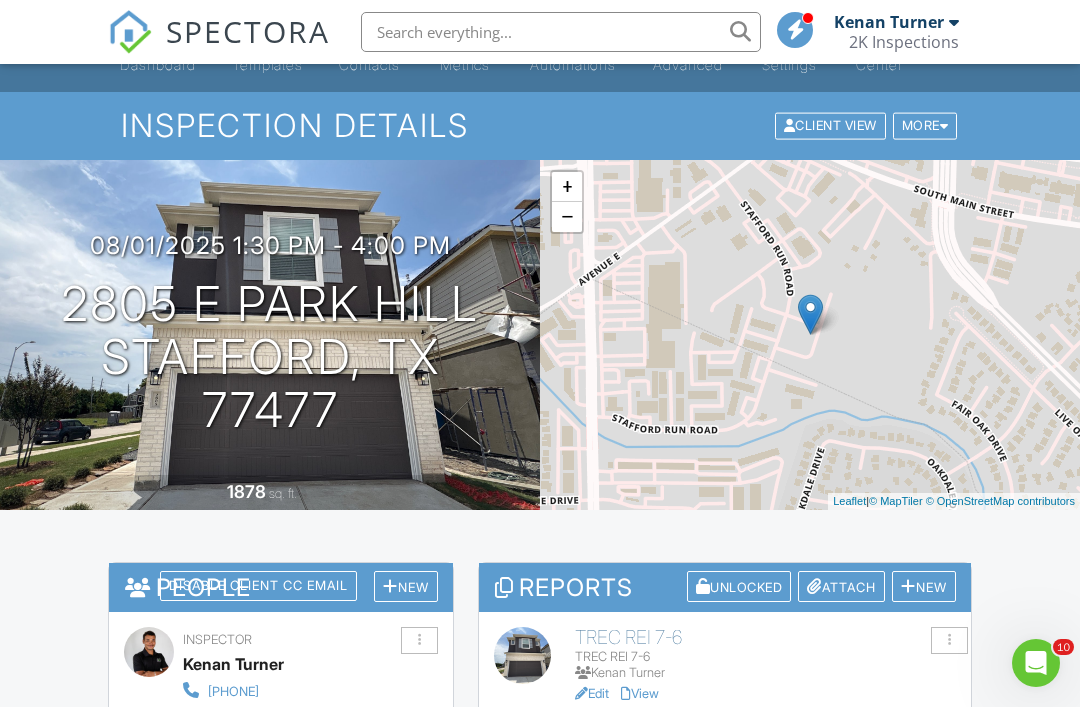 scroll, scrollTop: 0, scrollLeft: 0, axis: both 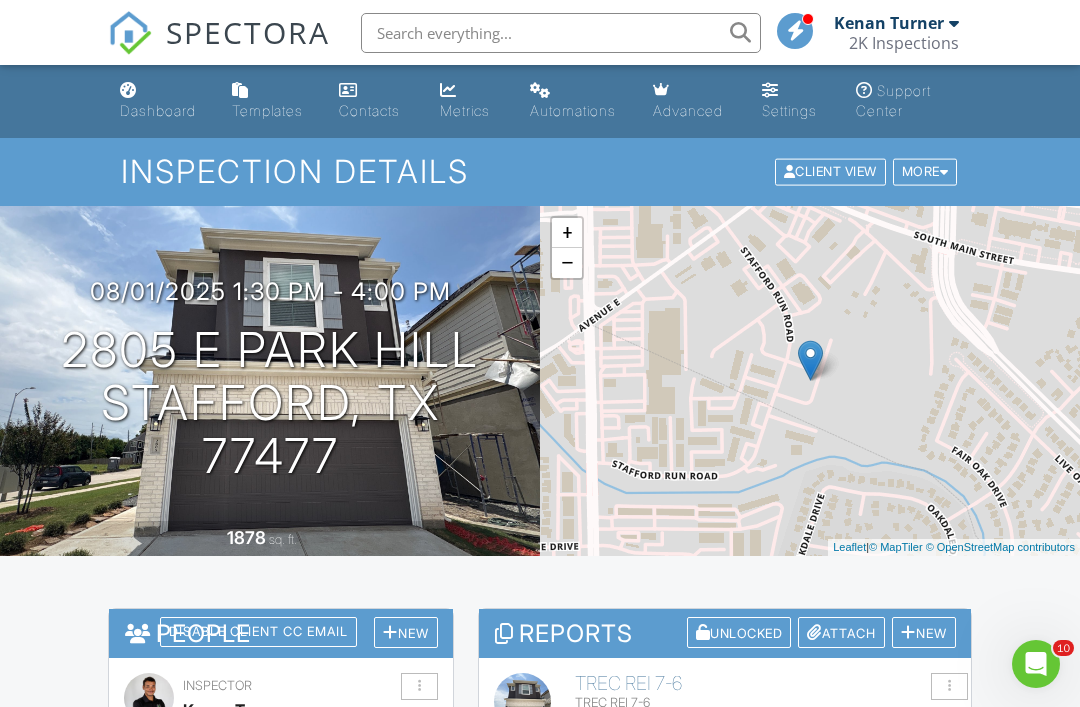 click on "Dashboard" at bounding box center (160, 100) 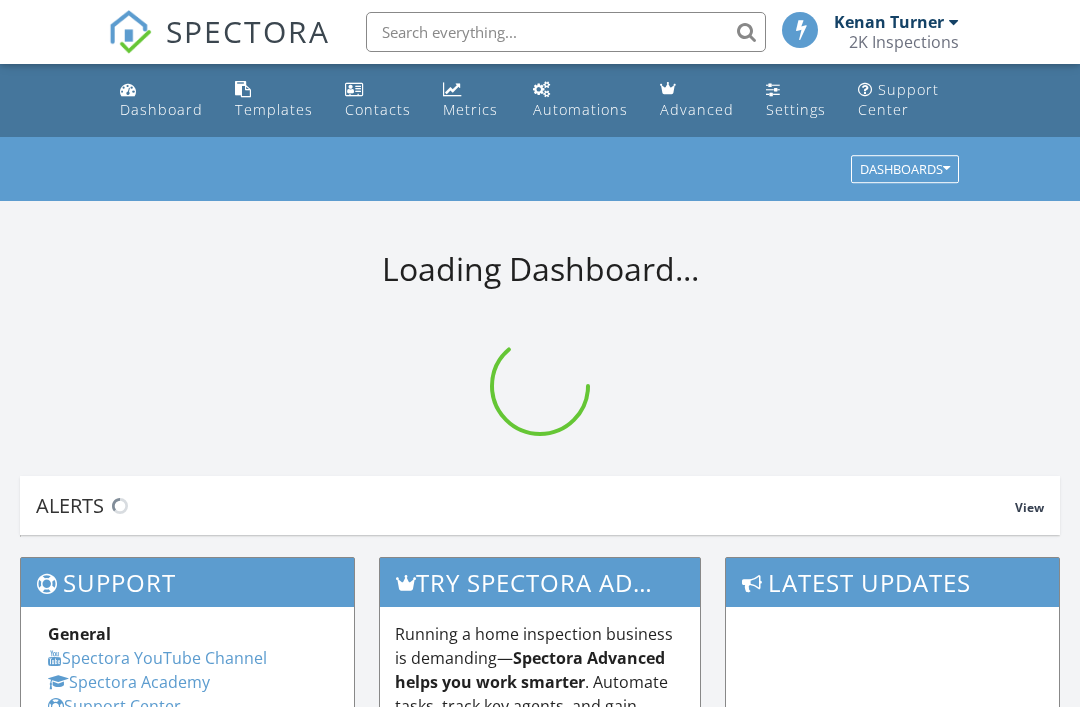 scroll, scrollTop: 0, scrollLeft: 0, axis: both 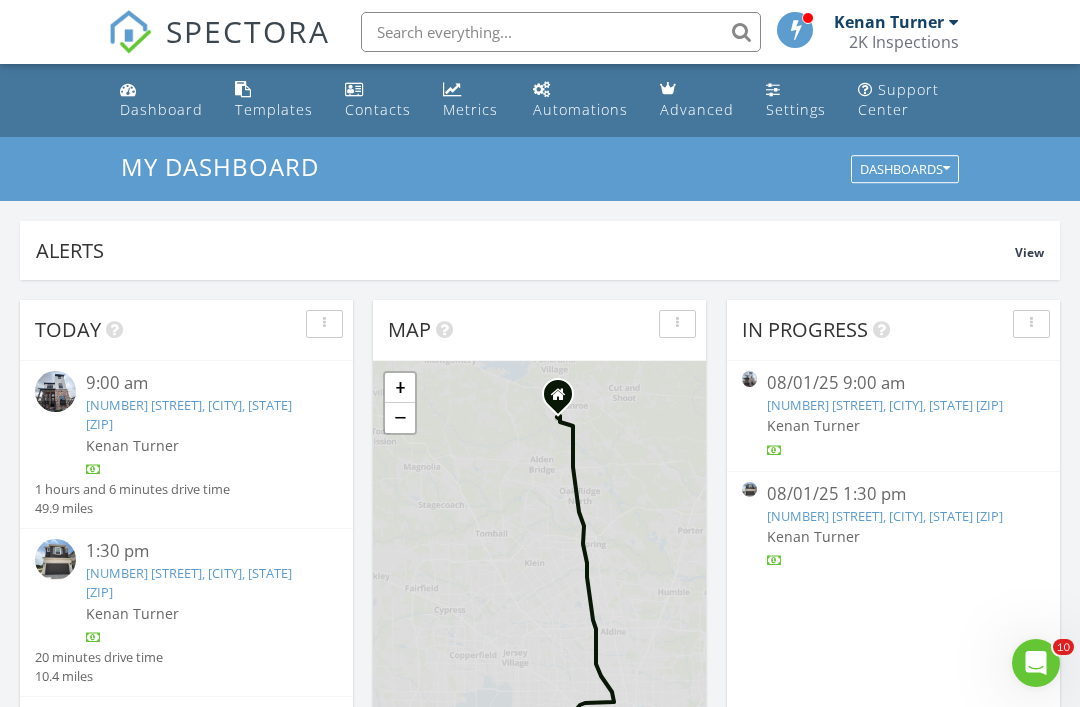 click on "9:00 am" at bounding box center [199, 383] 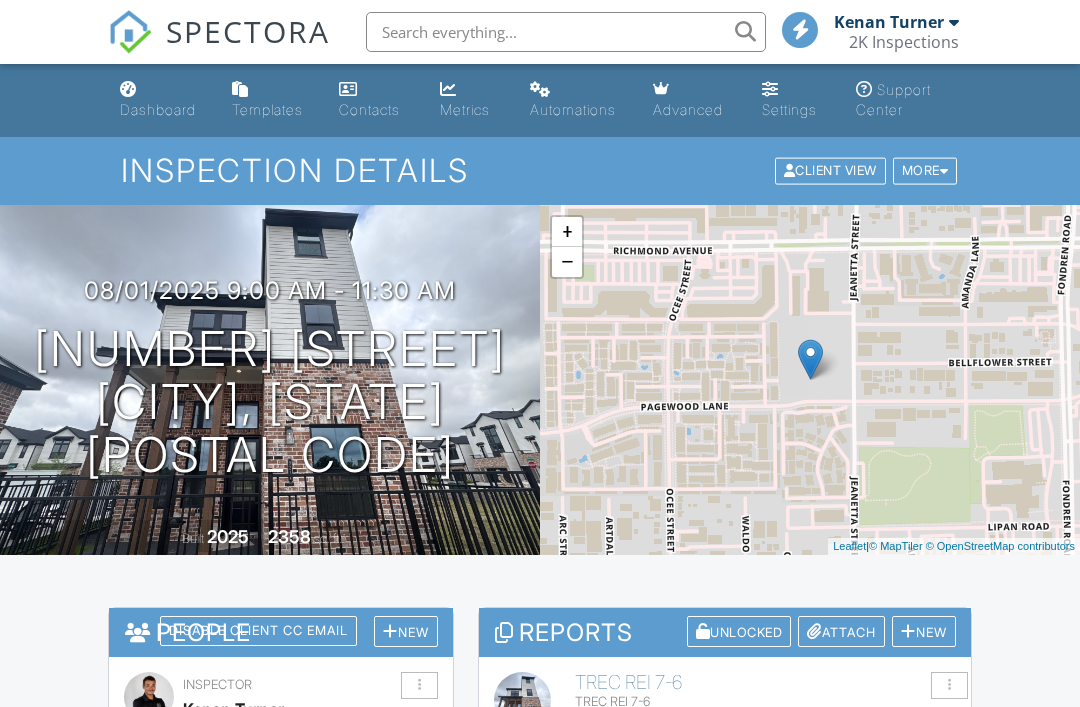 scroll, scrollTop: 242, scrollLeft: 0, axis: vertical 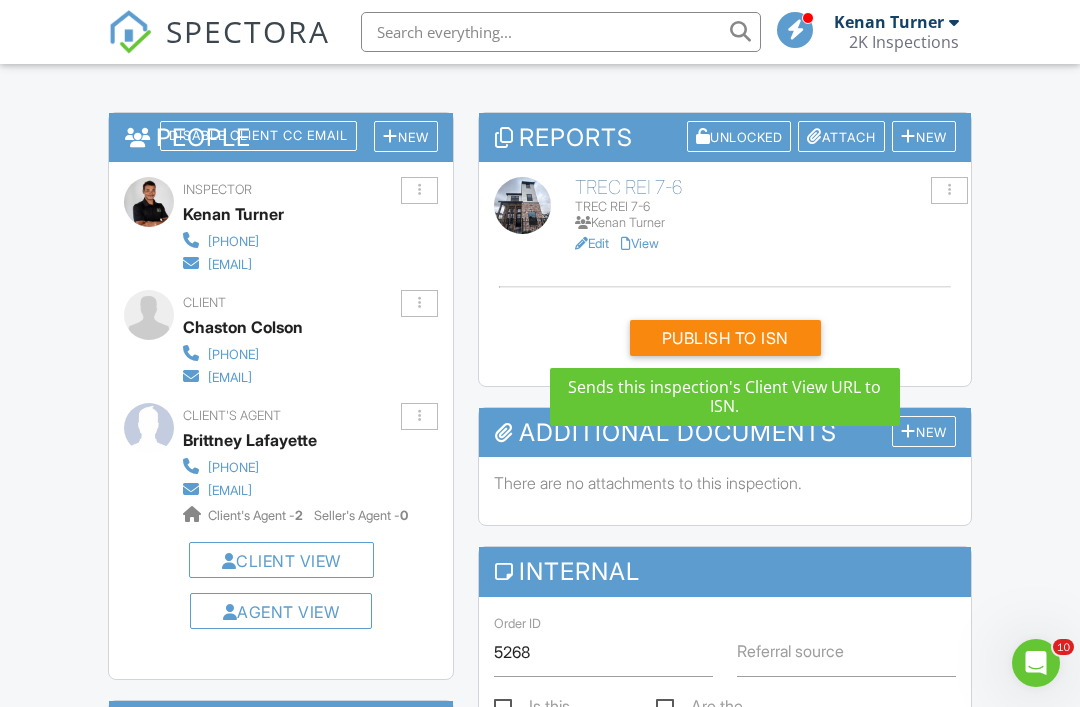 click on "Publish to ISN" at bounding box center [725, 338] 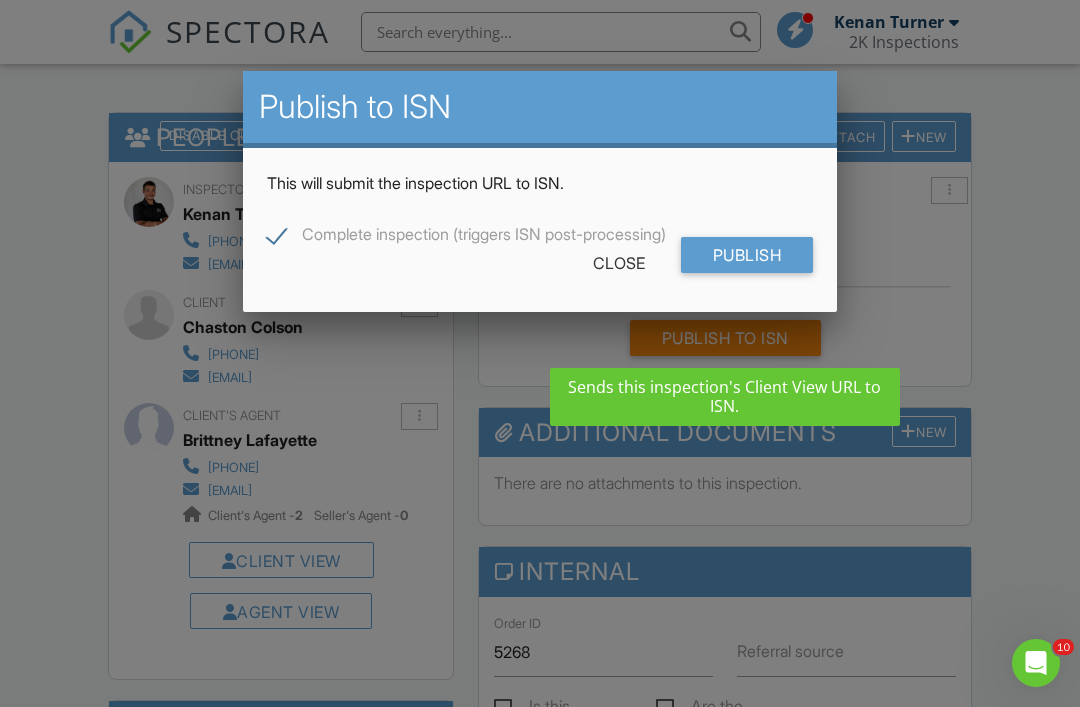 click on "Publish" at bounding box center [747, 255] 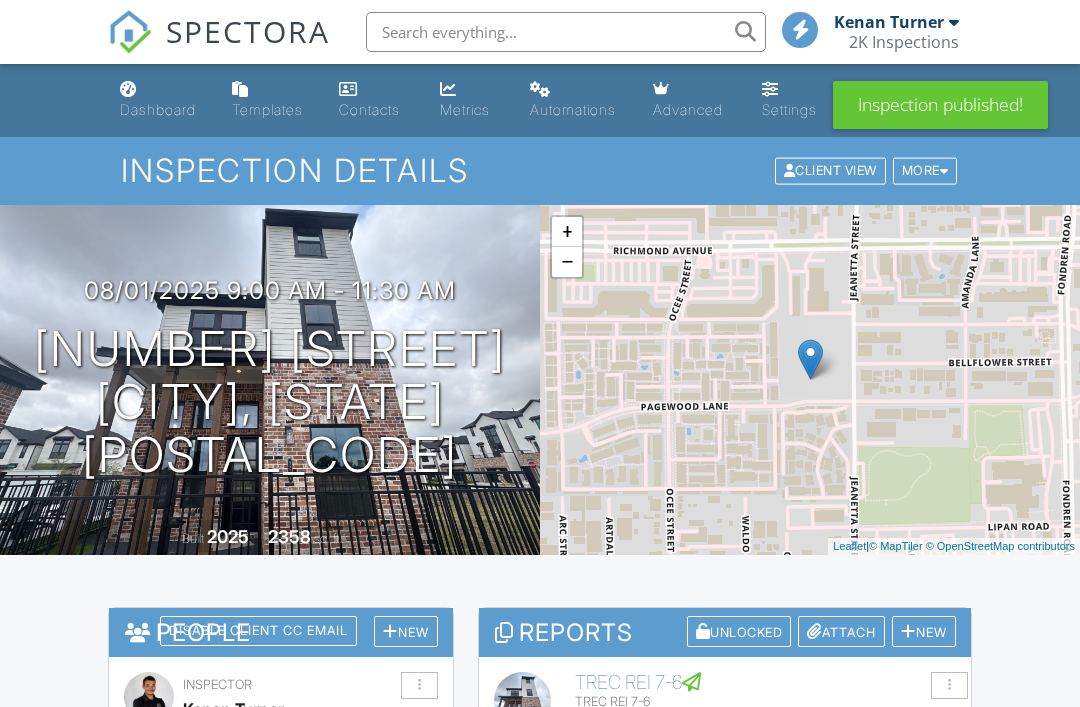 scroll, scrollTop: 0, scrollLeft: 0, axis: both 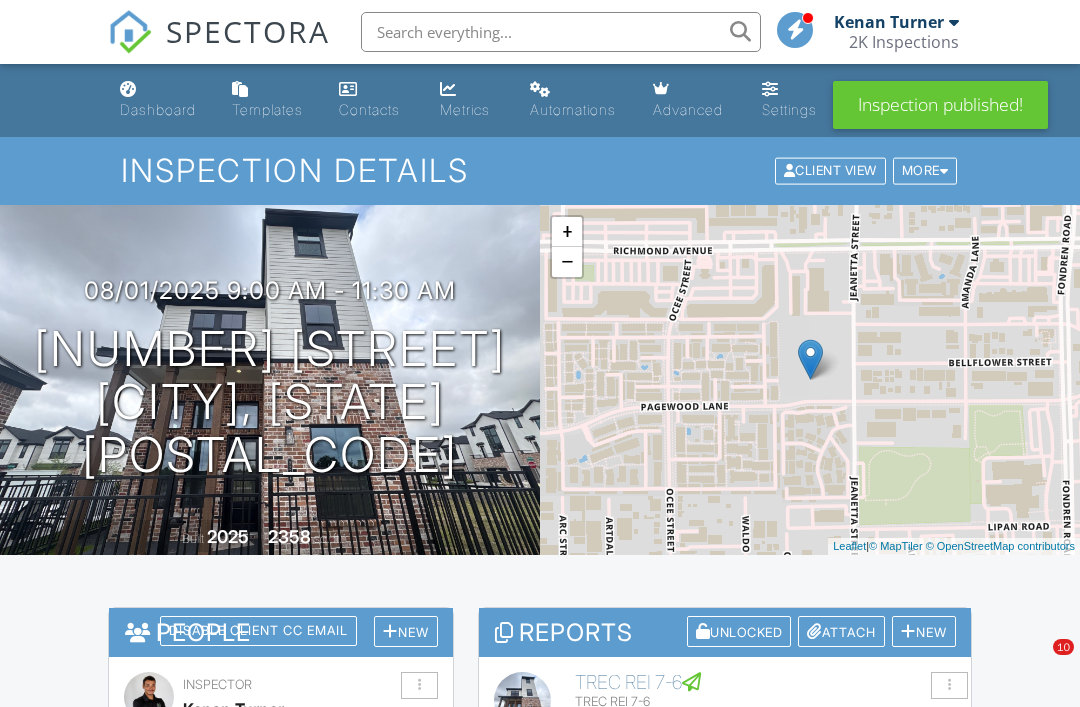 click on "Dashboard" at bounding box center (160, 100) 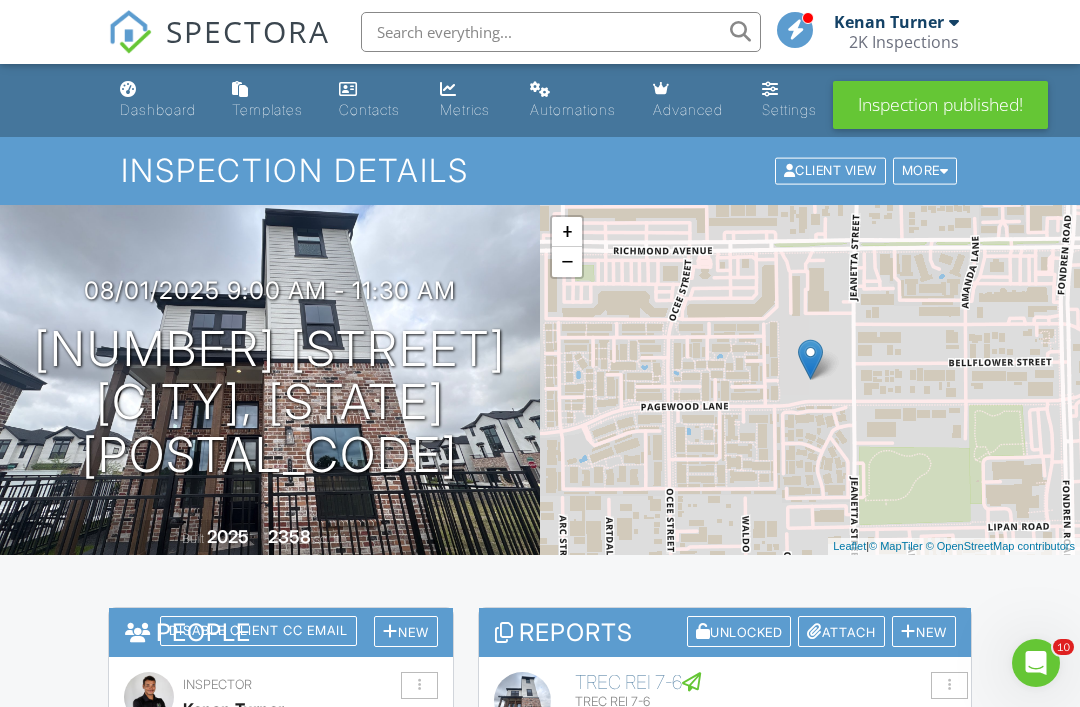 scroll, scrollTop: 0, scrollLeft: 0, axis: both 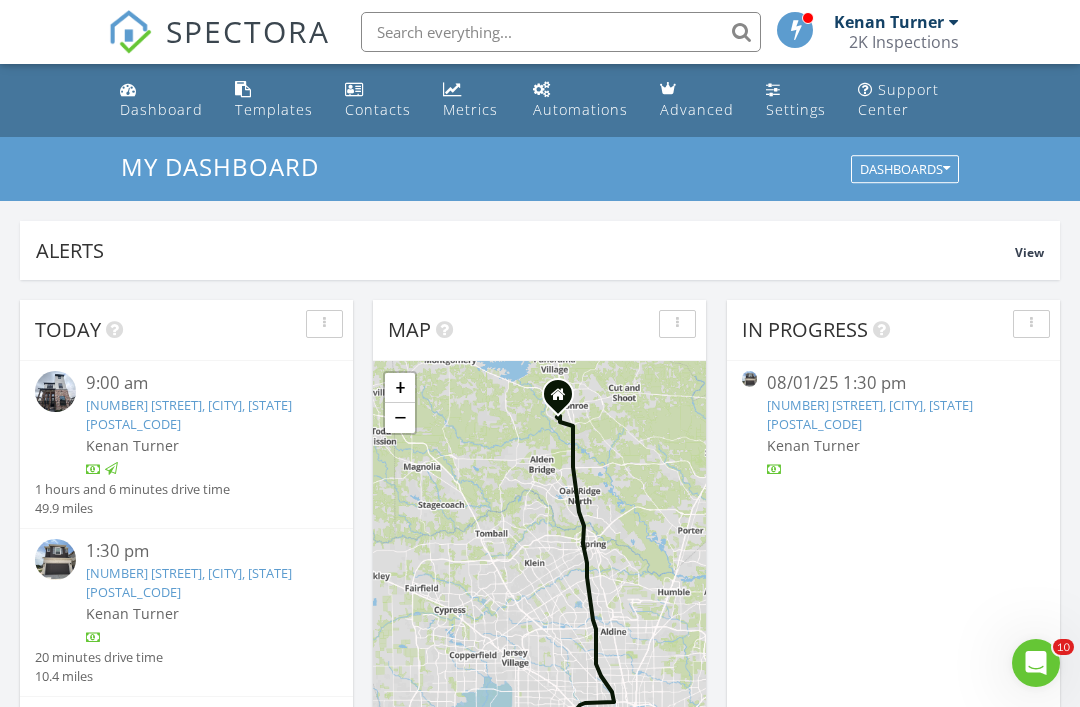click on "1:30 pm" at bounding box center [199, 551] 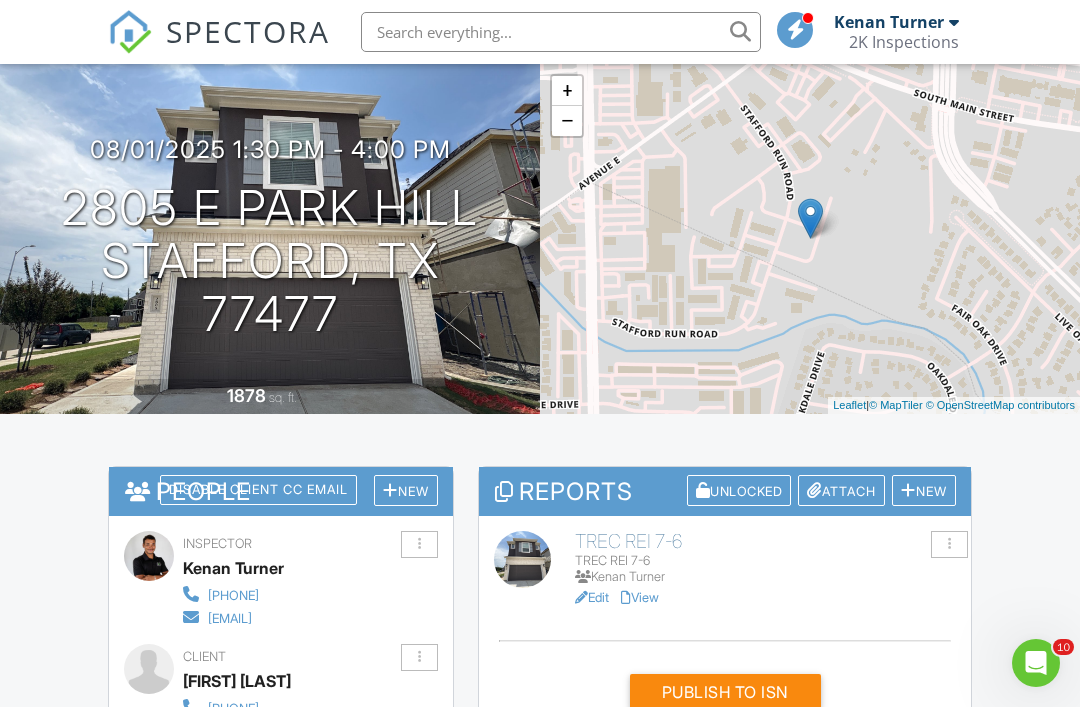 scroll, scrollTop: 141, scrollLeft: 0, axis: vertical 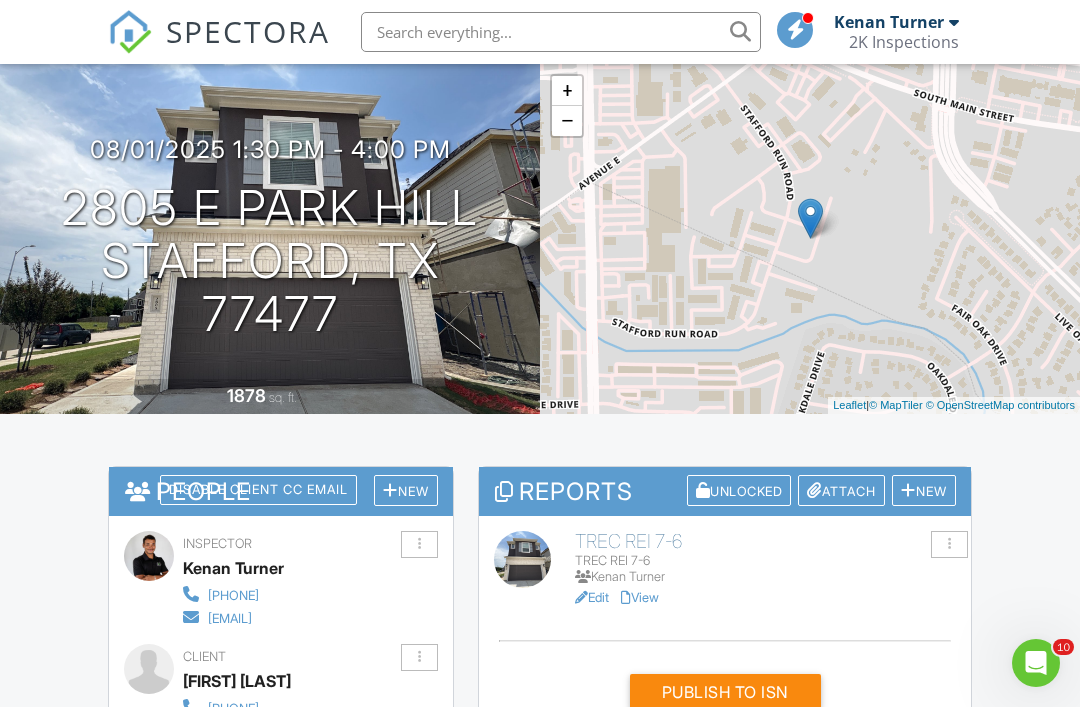 click on "Publish to ISN" at bounding box center (725, 692) 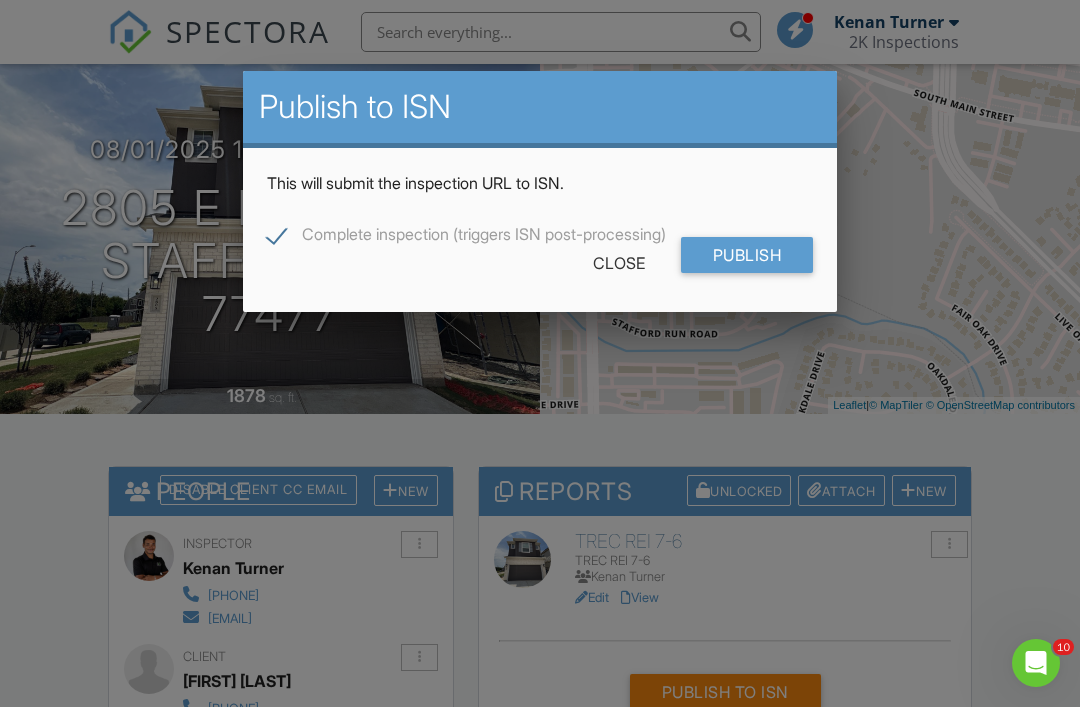 click on "Publish" at bounding box center (747, 255) 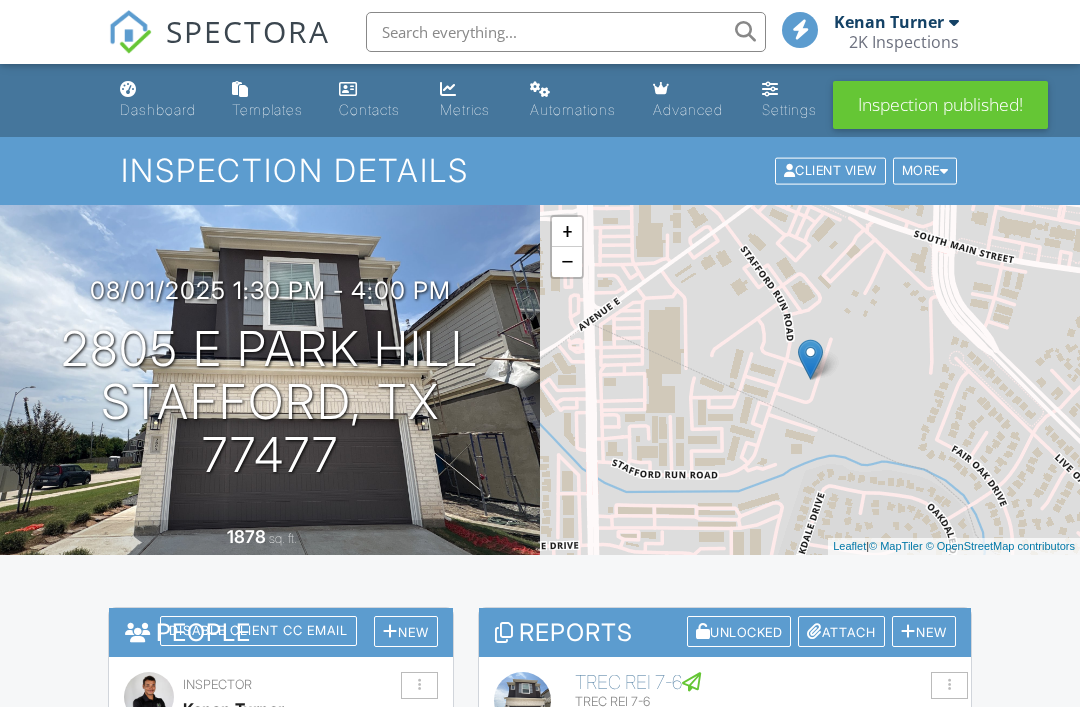 scroll, scrollTop: 0, scrollLeft: 0, axis: both 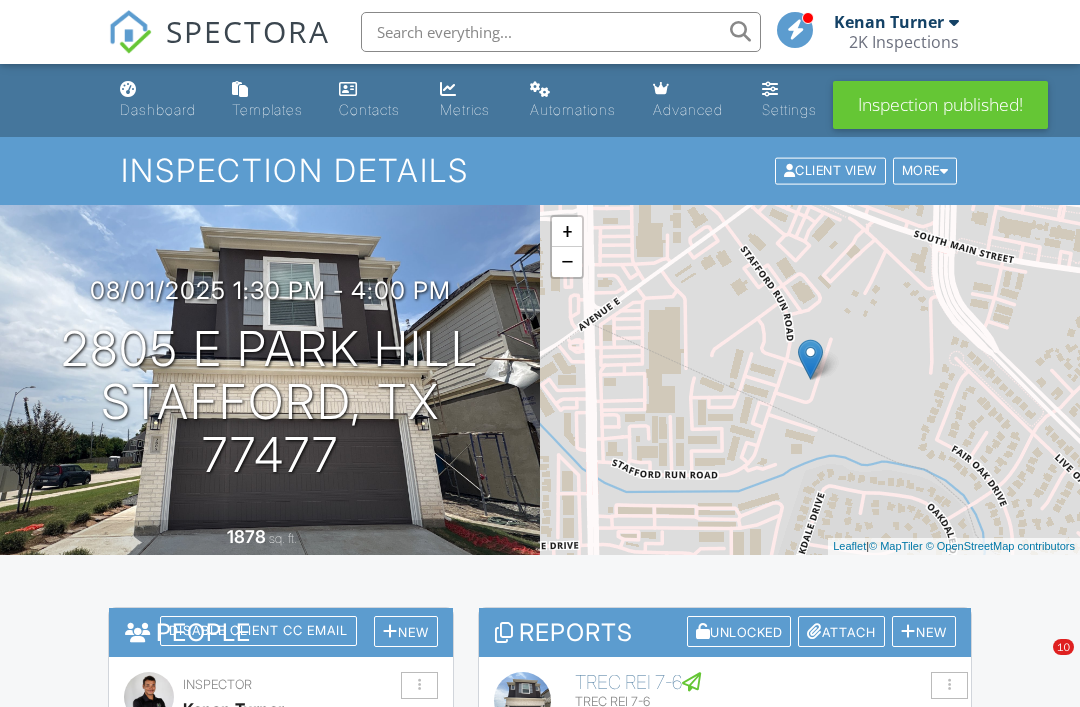 click on "Dashboard" at bounding box center (160, 100) 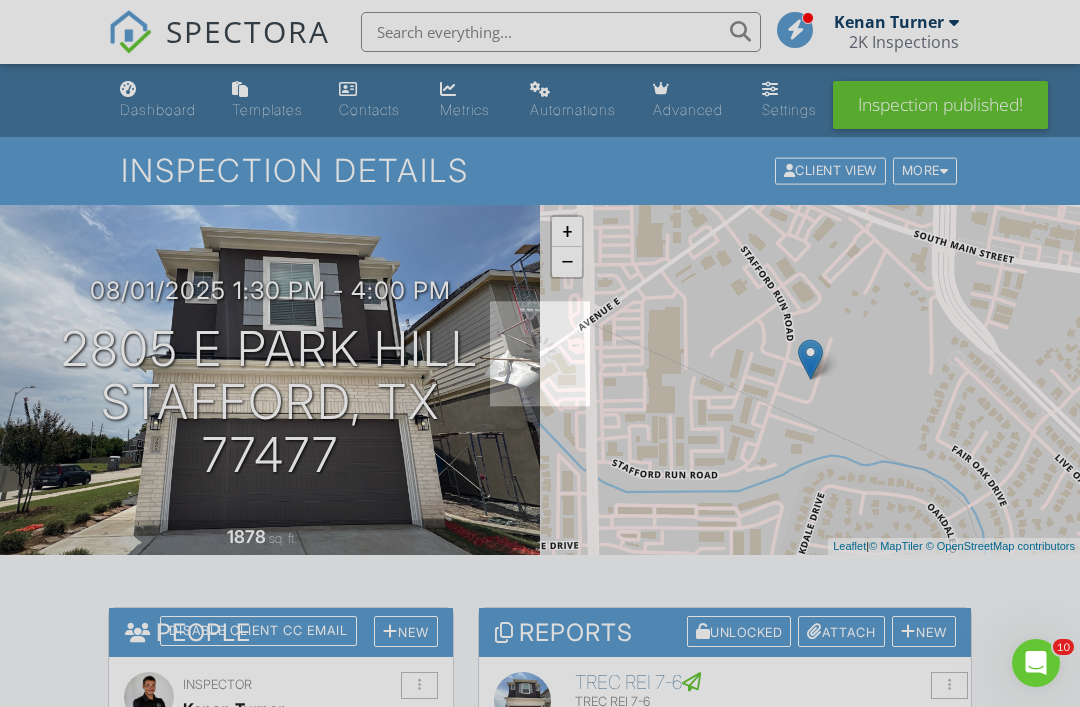 scroll, scrollTop: 0, scrollLeft: 0, axis: both 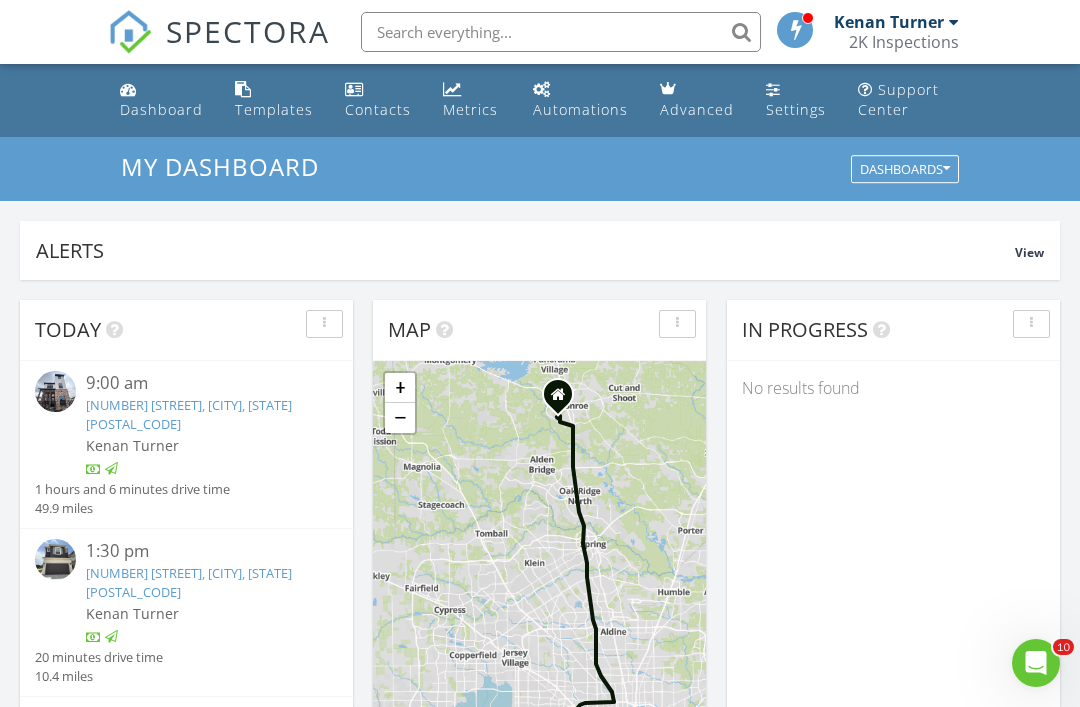 click on "Dashboard" at bounding box center (161, 109) 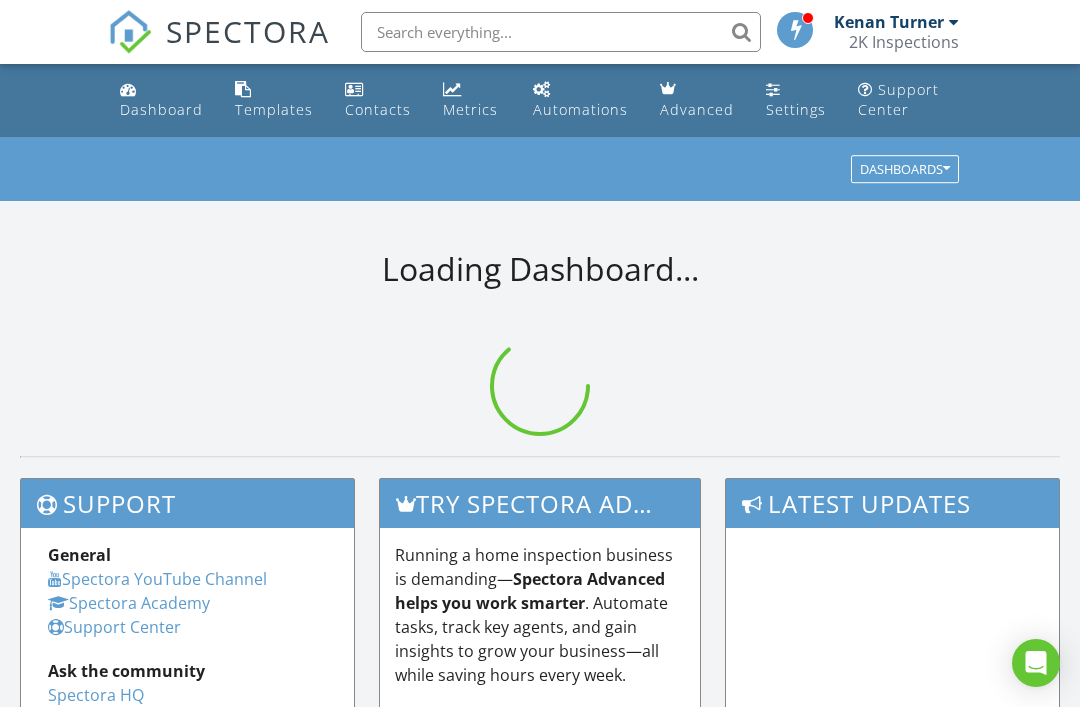 scroll, scrollTop: 0, scrollLeft: 0, axis: both 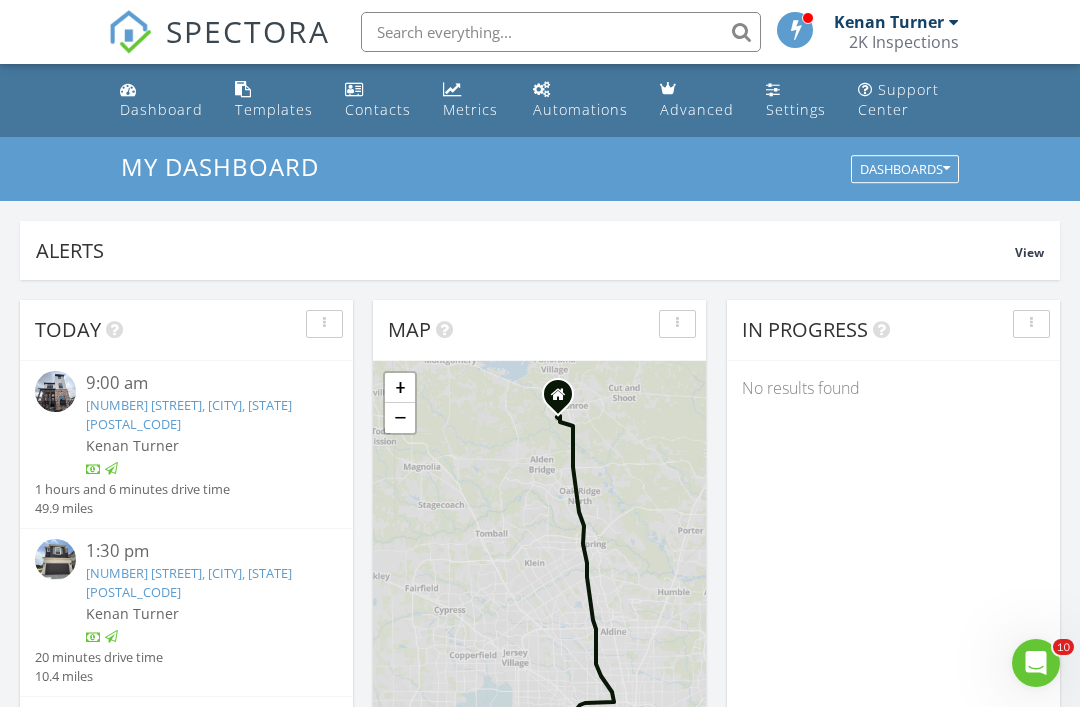 click on "49.9 miles" at bounding box center [132, 508] 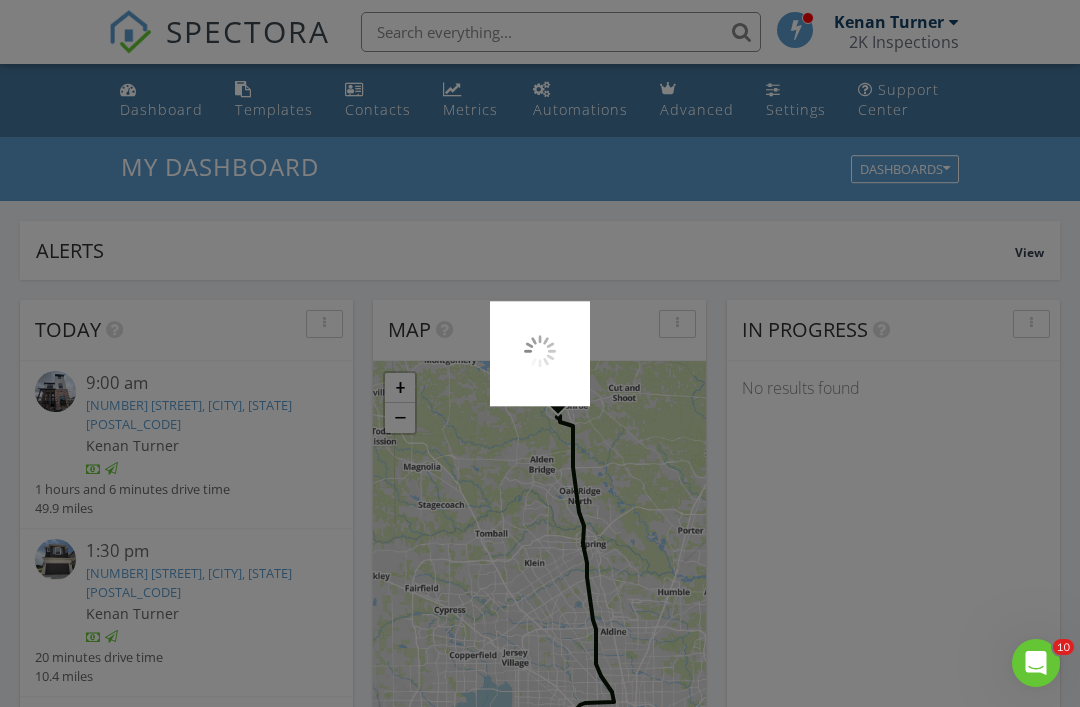 click at bounding box center (540, 353) 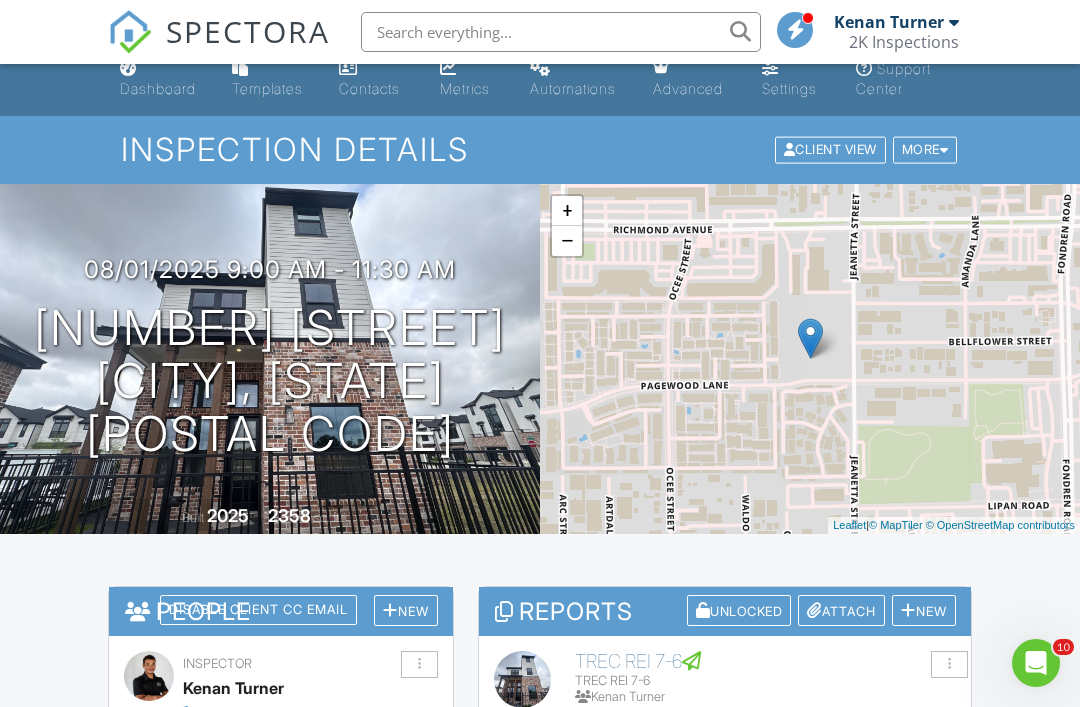 scroll, scrollTop: 83, scrollLeft: 0, axis: vertical 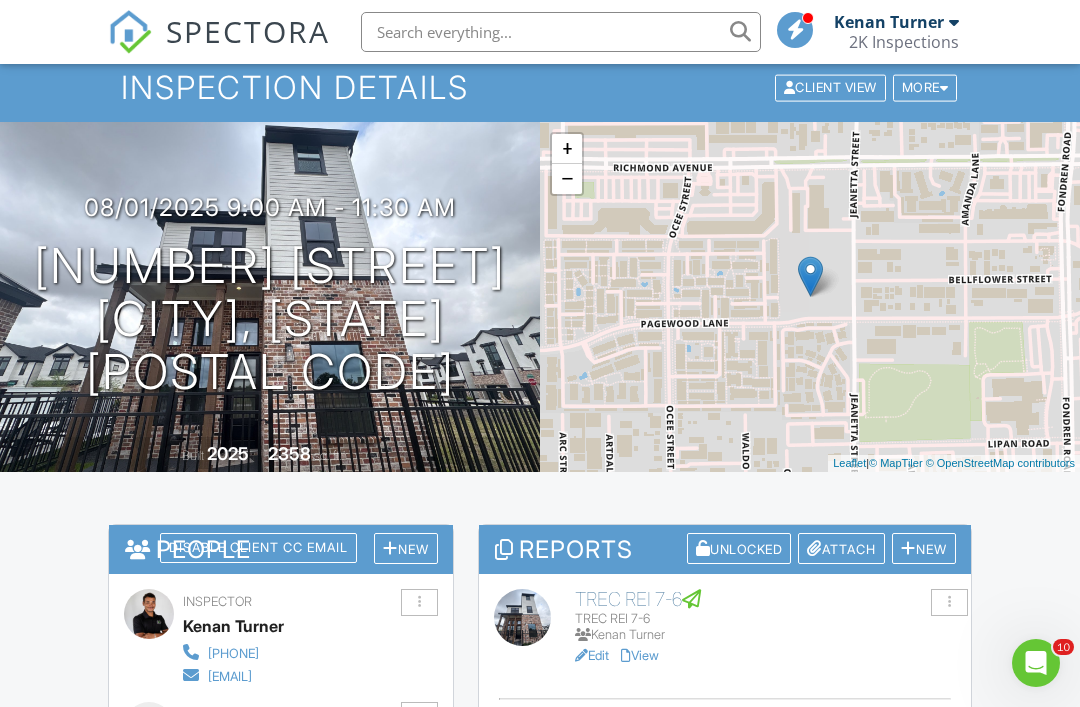 click on "View" at bounding box center [640, 655] 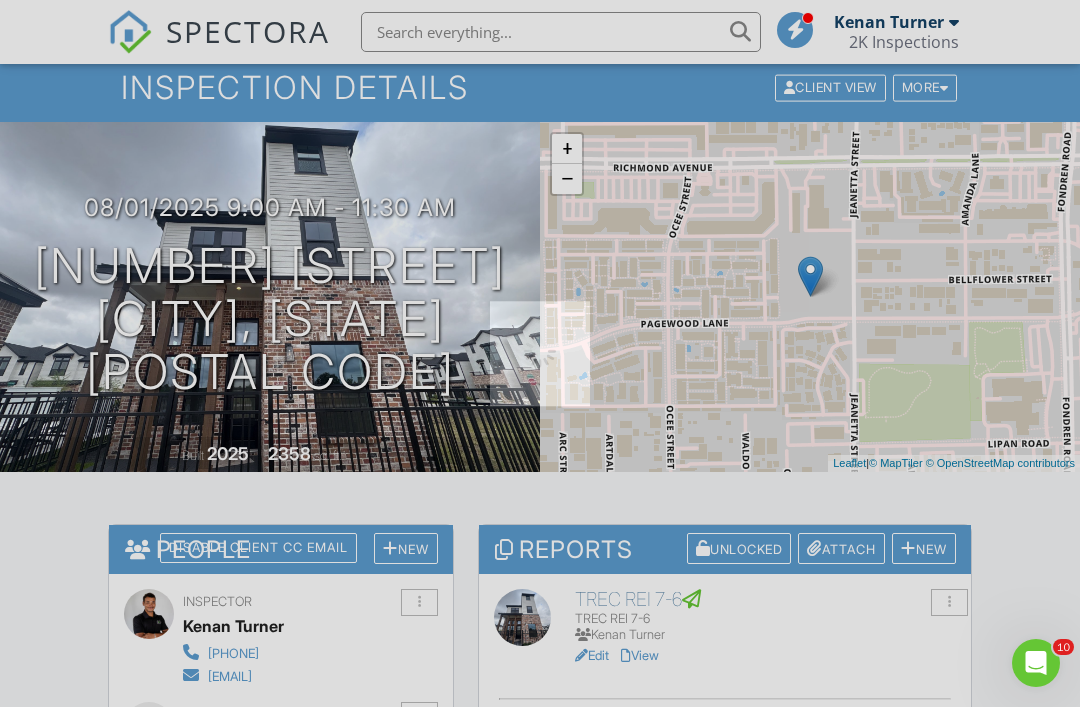 scroll, scrollTop: 147, scrollLeft: 0, axis: vertical 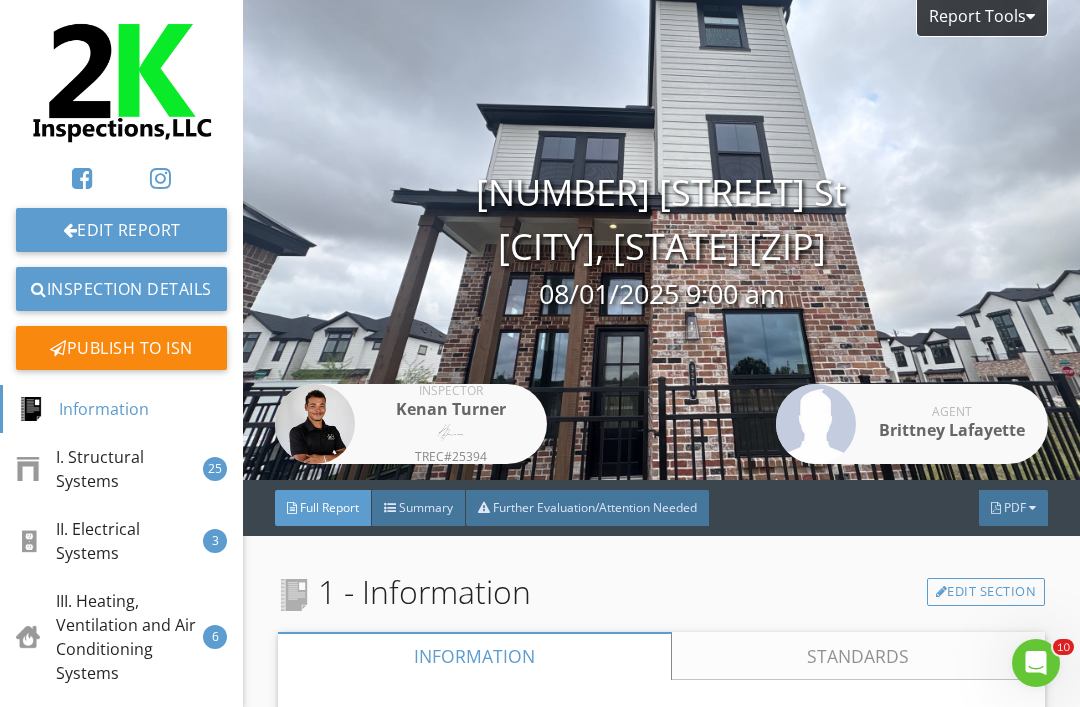 click on "PDF" at bounding box center (1015, 507) 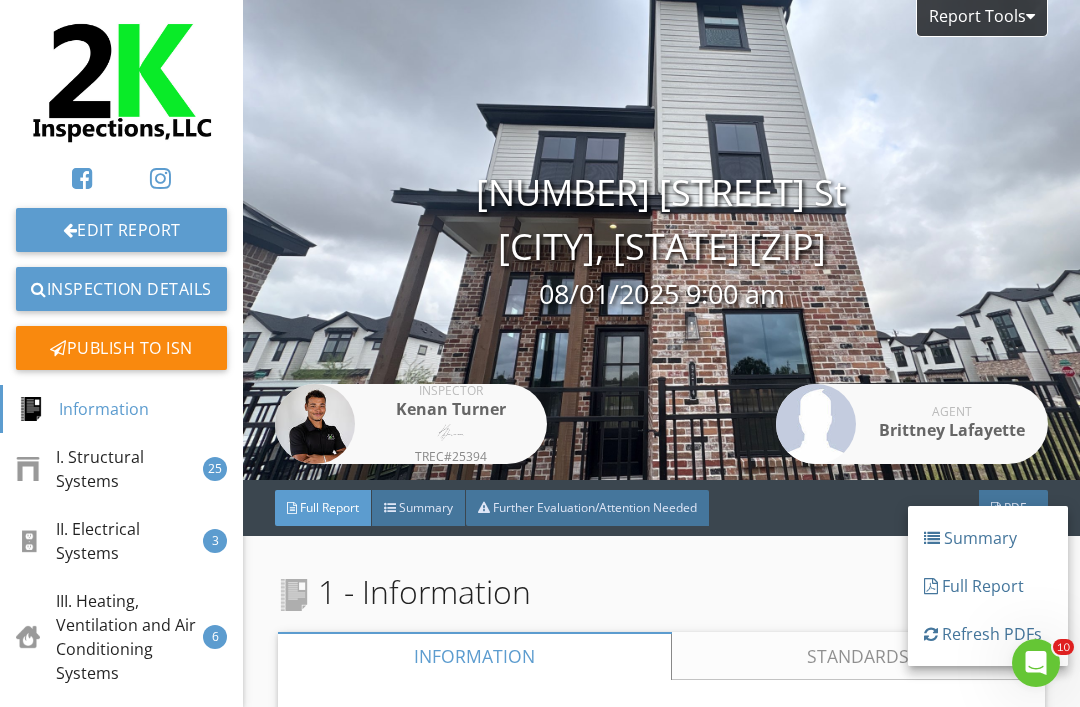click on "Full Report" at bounding box center (988, 586) 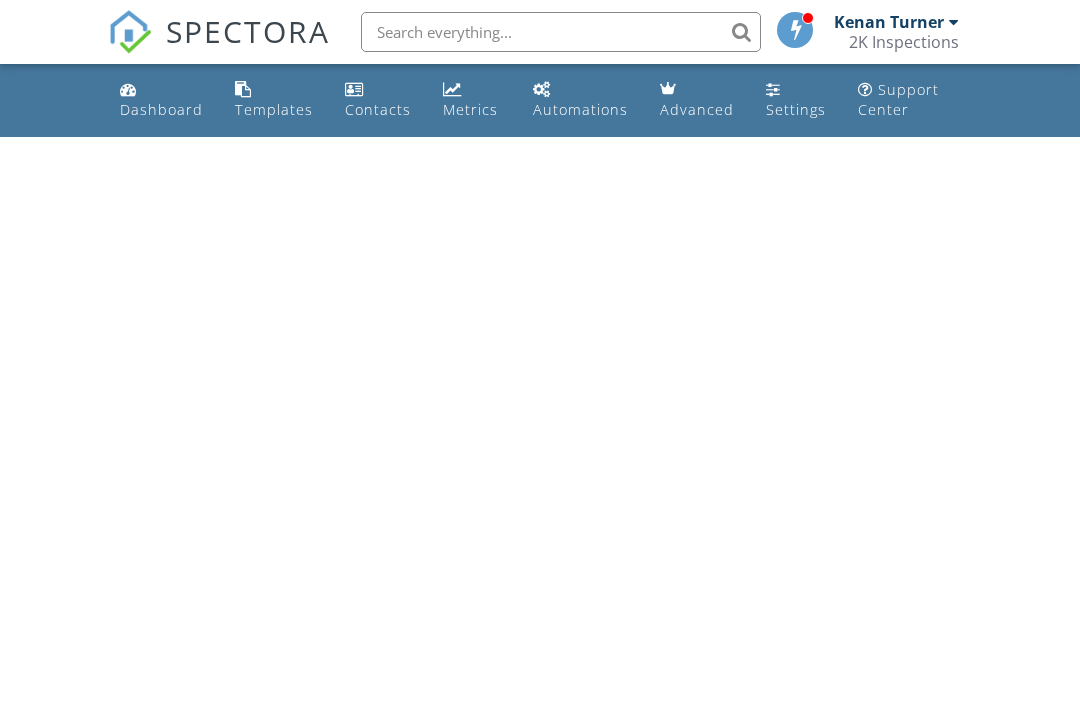 scroll, scrollTop: 0, scrollLeft: 0, axis: both 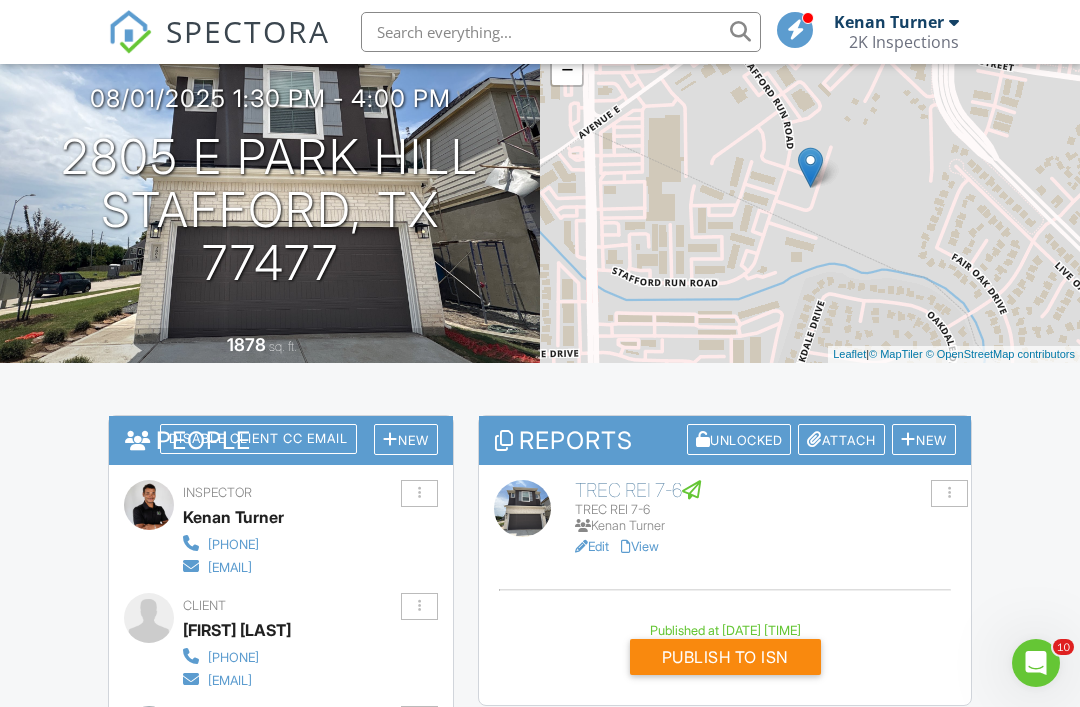 click on "View" at bounding box center [640, 546] 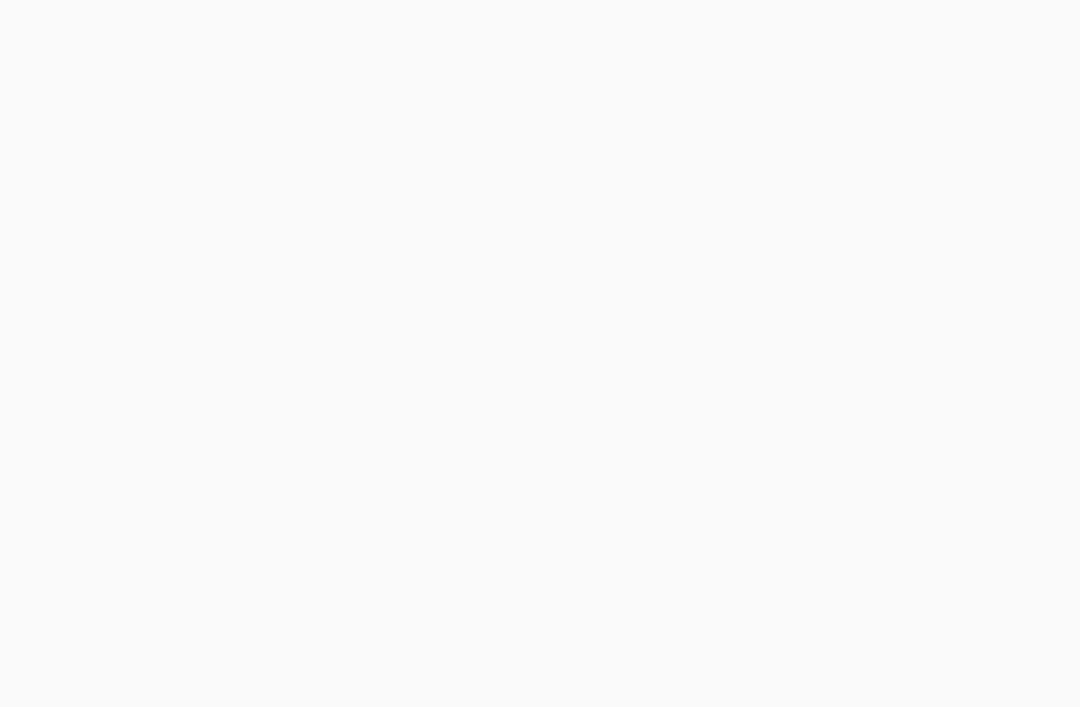 scroll, scrollTop: 0, scrollLeft: 0, axis: both 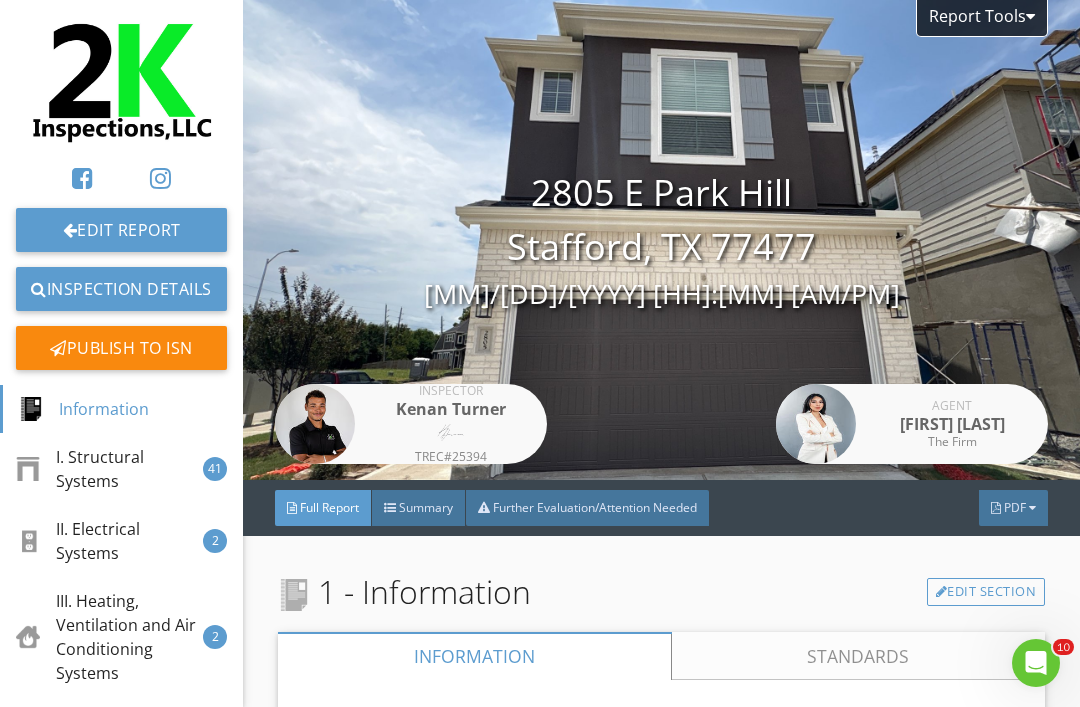 click on "PDF" at bounding box center [1013, 508] 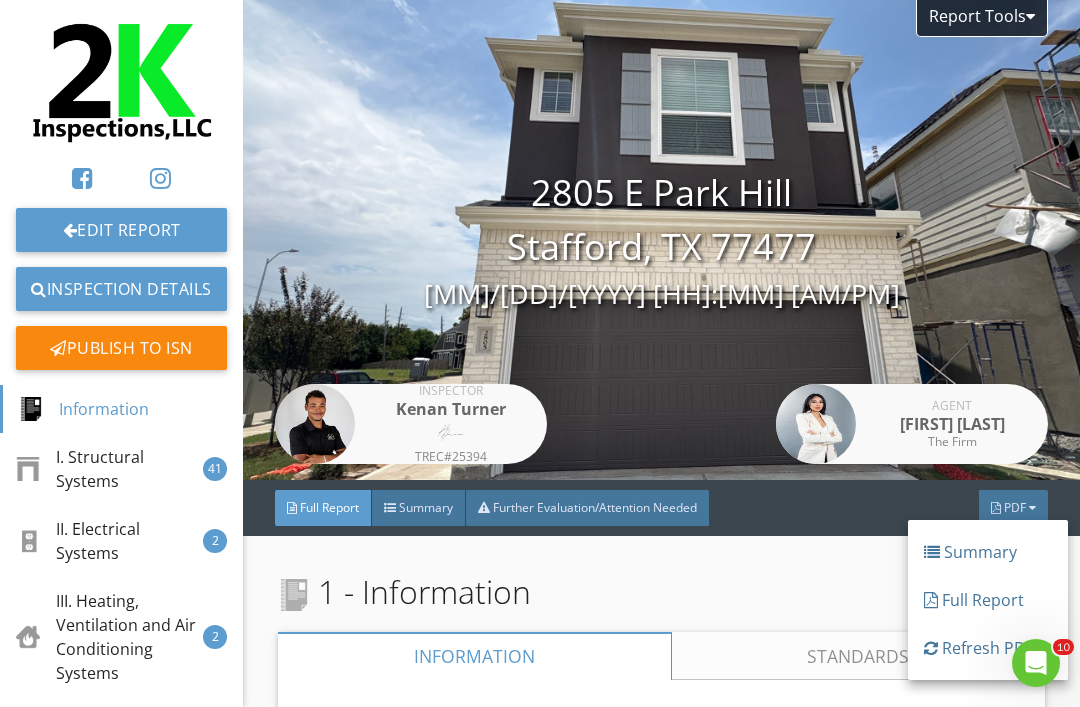click on "Full Report" at bounding box center [988, 600] 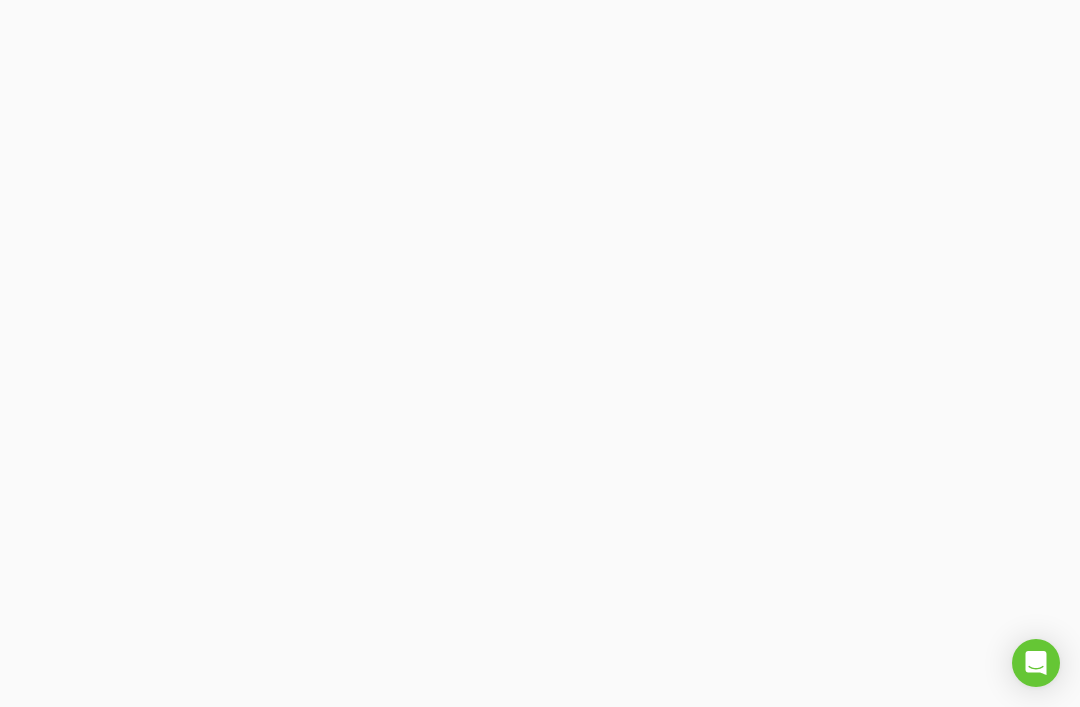 scroll, scrollTop: 0, scrollLeft: 0, axis: both 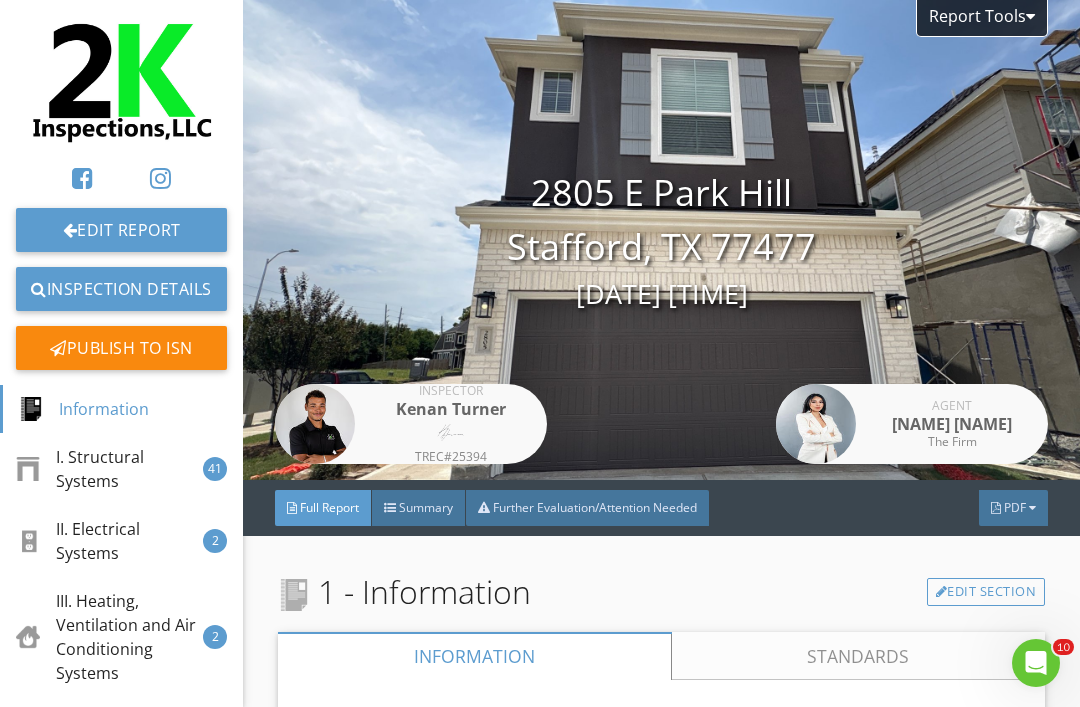 click on "PDF" at bounding box center [1013, 508] 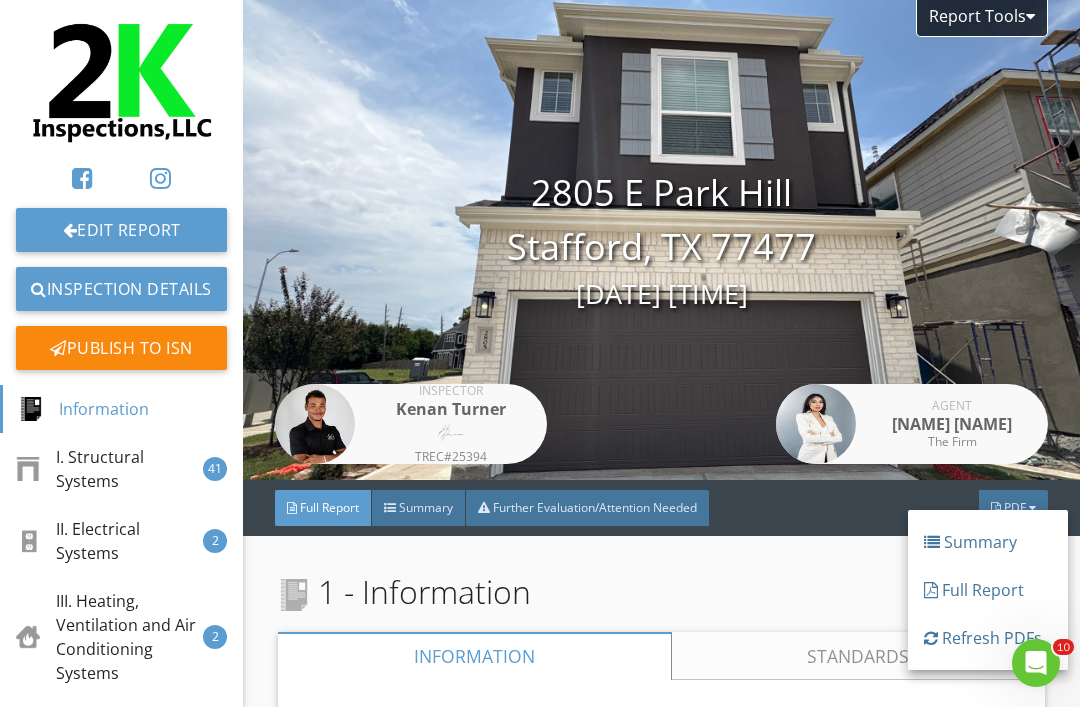 click on "Refresh PDFs" at bounding box center [988, 638] 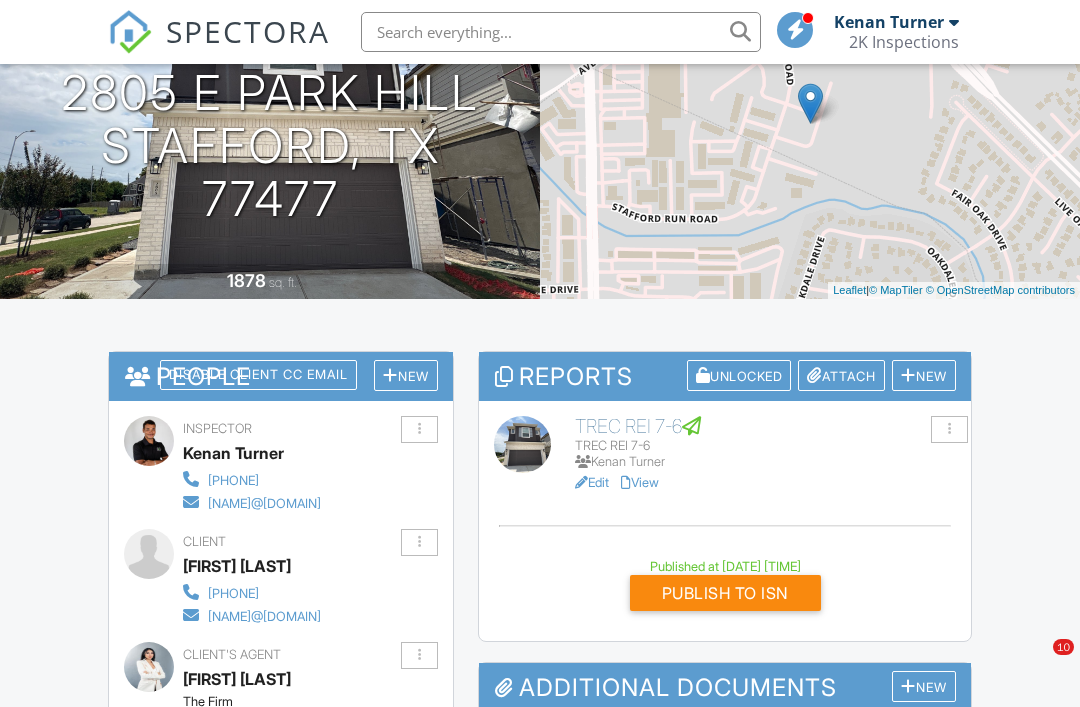 scroll, scrollTop: 256, scrollLeft: 0, axis: vertical 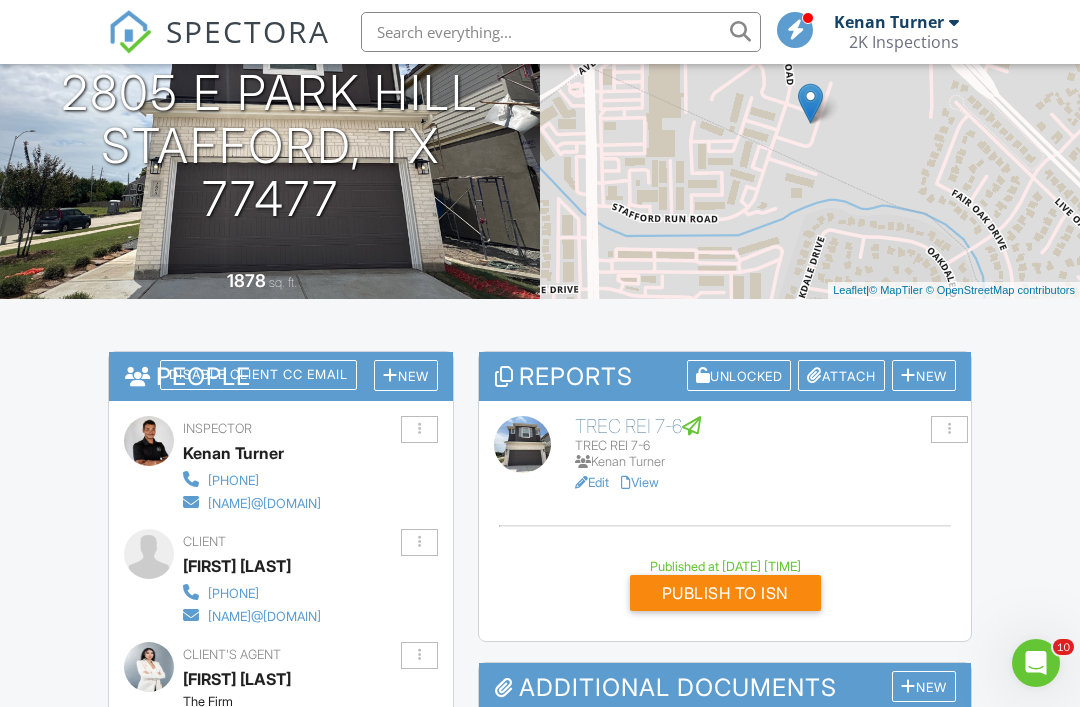 click on "Publish to ISN" at bounding box center [725, 593] 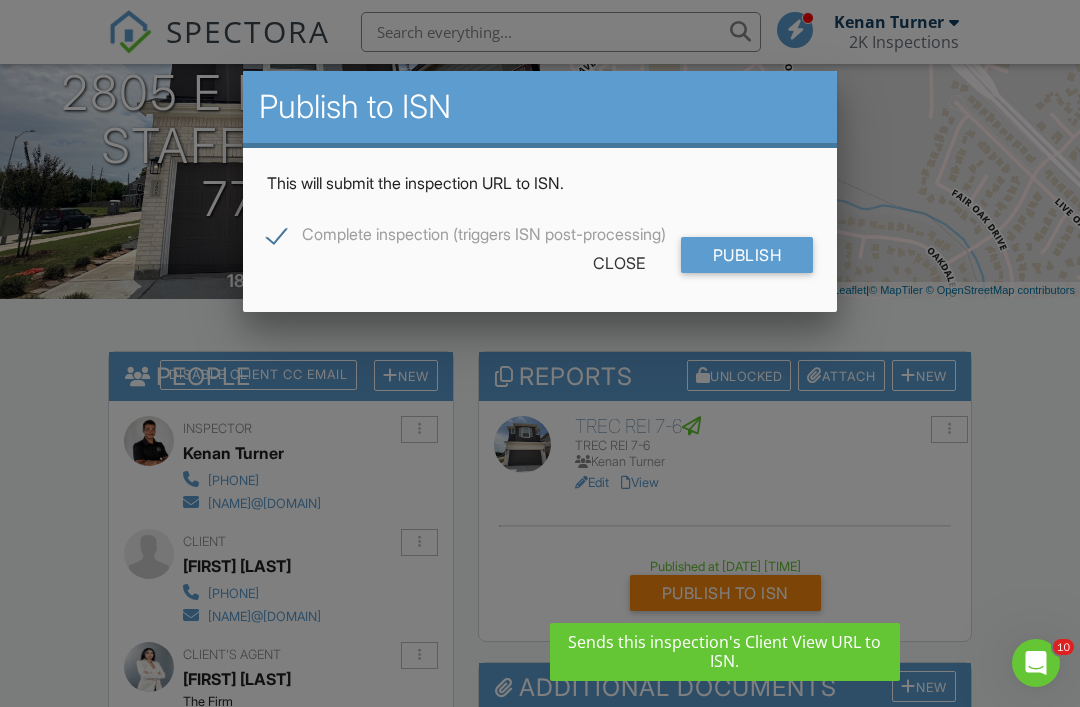 click on "Publish" at bounding box center [747, 255] 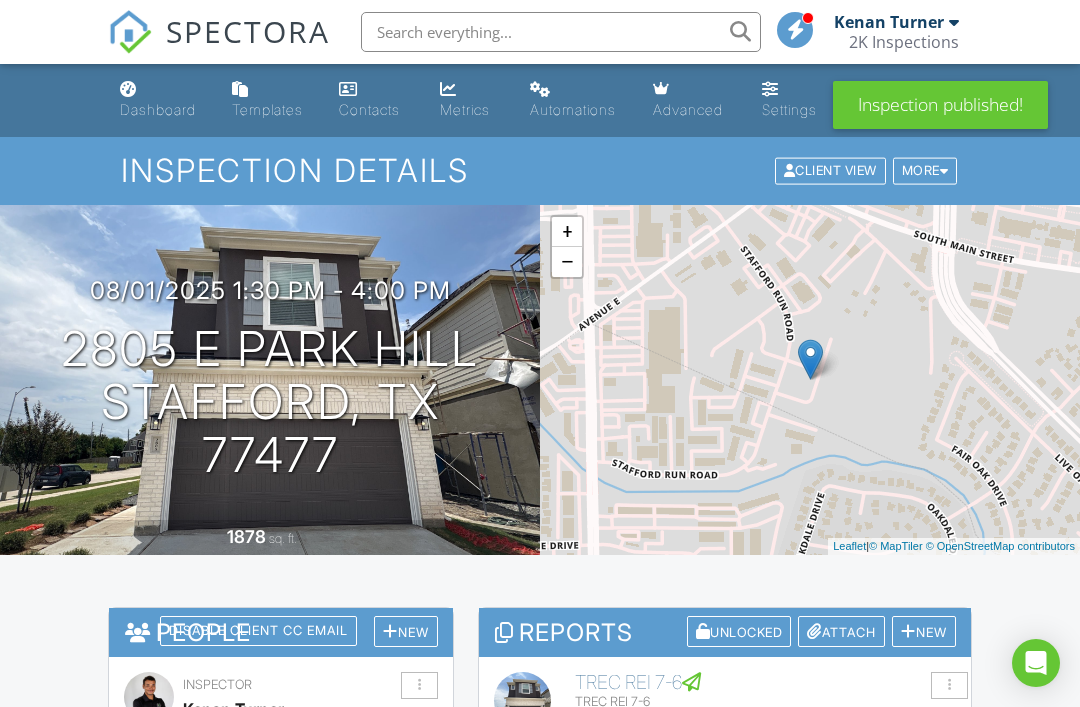 scroll, scrollTop: 0, scrollLeft: 0, axis: both 